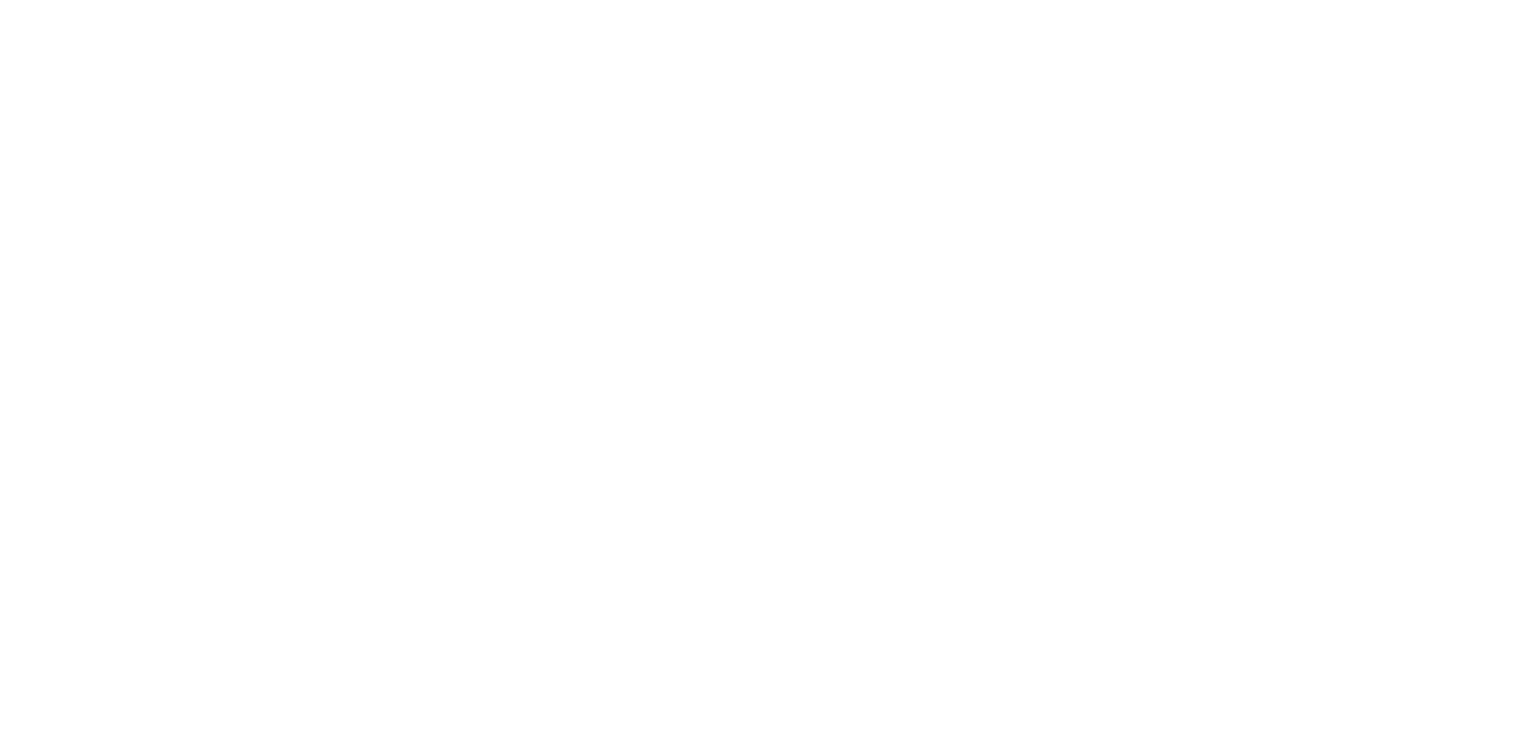 scroll, scrollTop: 0, scrollLeft: 0, axis: both 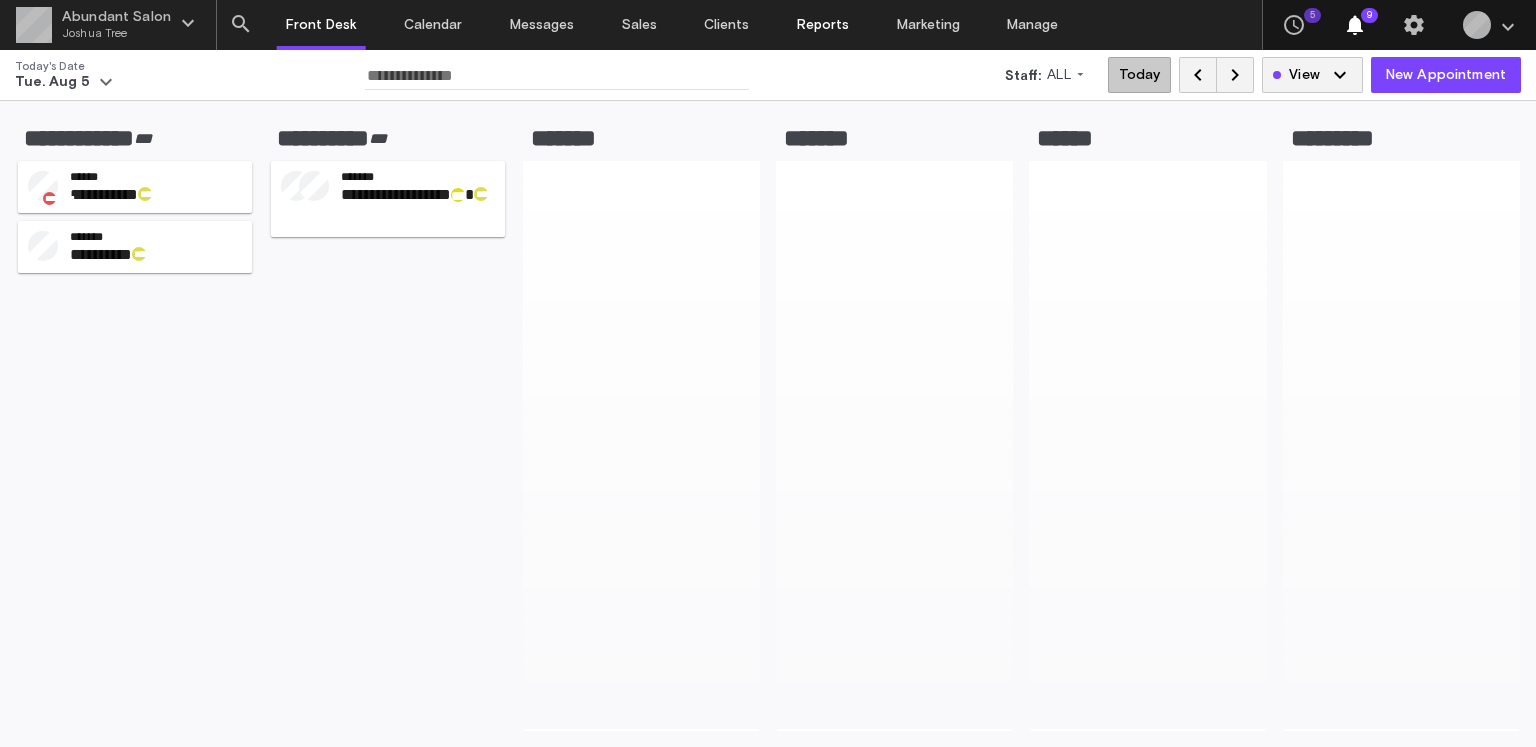 click on "Reports" at bounding box center [823, 25] 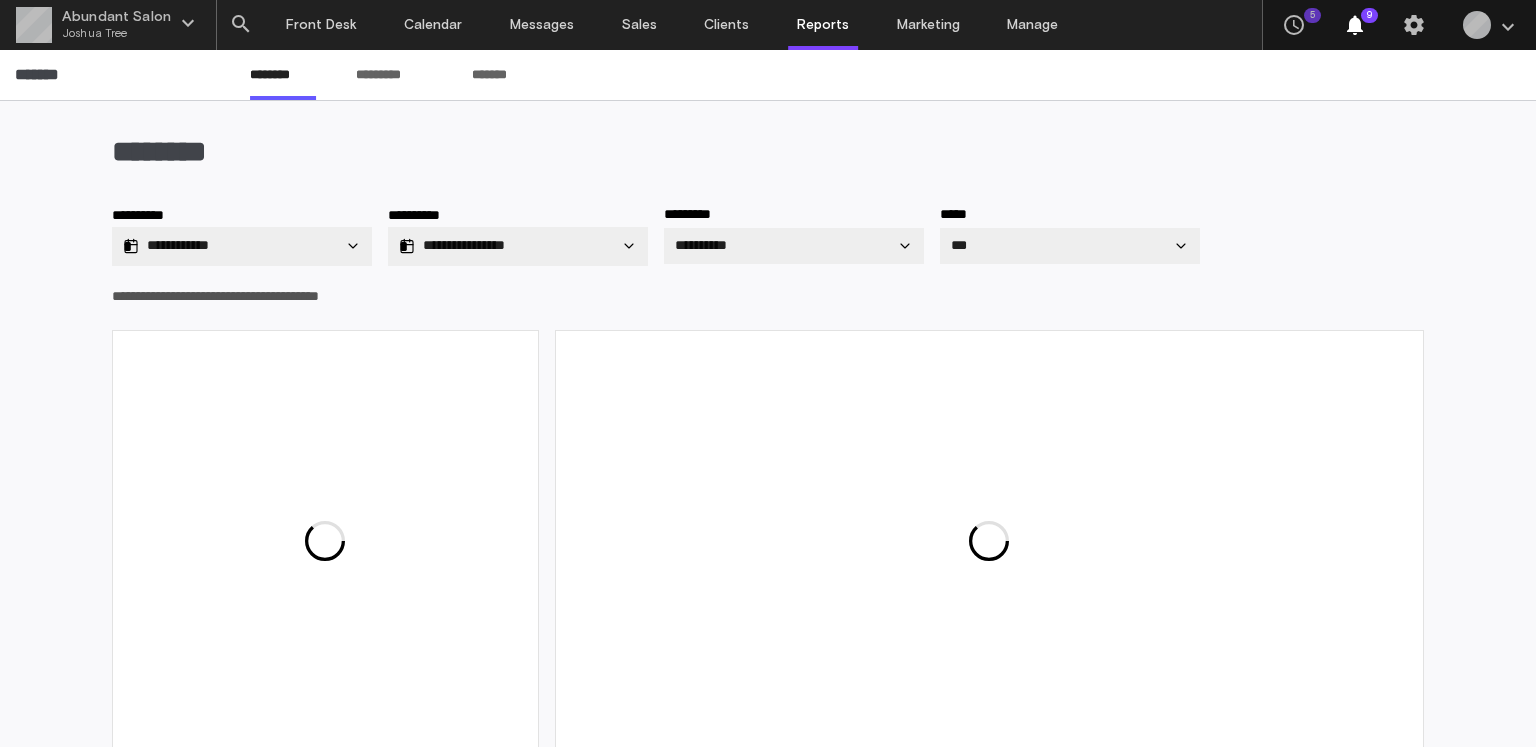 type on "**********" 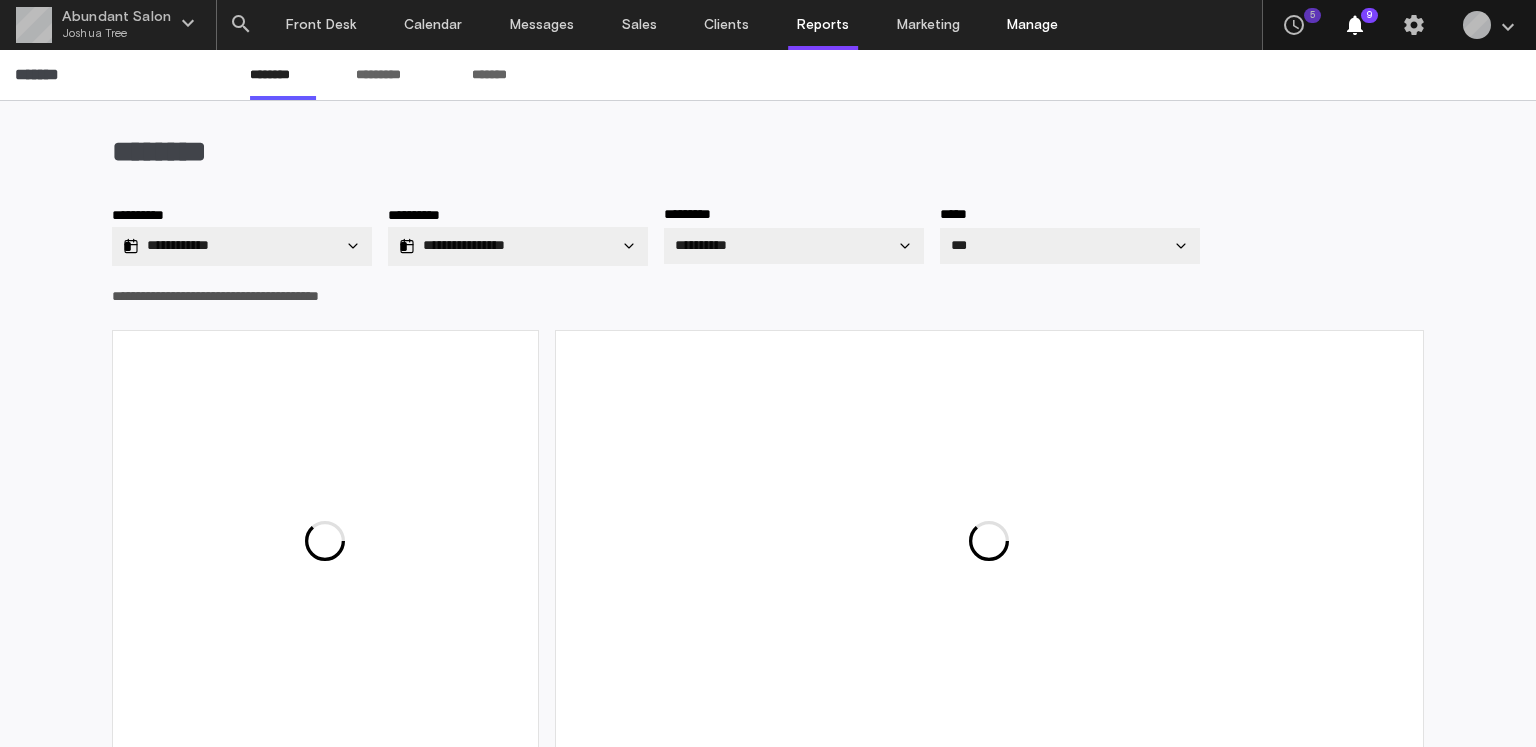 click on "Manage" at bounding box center [1033, 25] 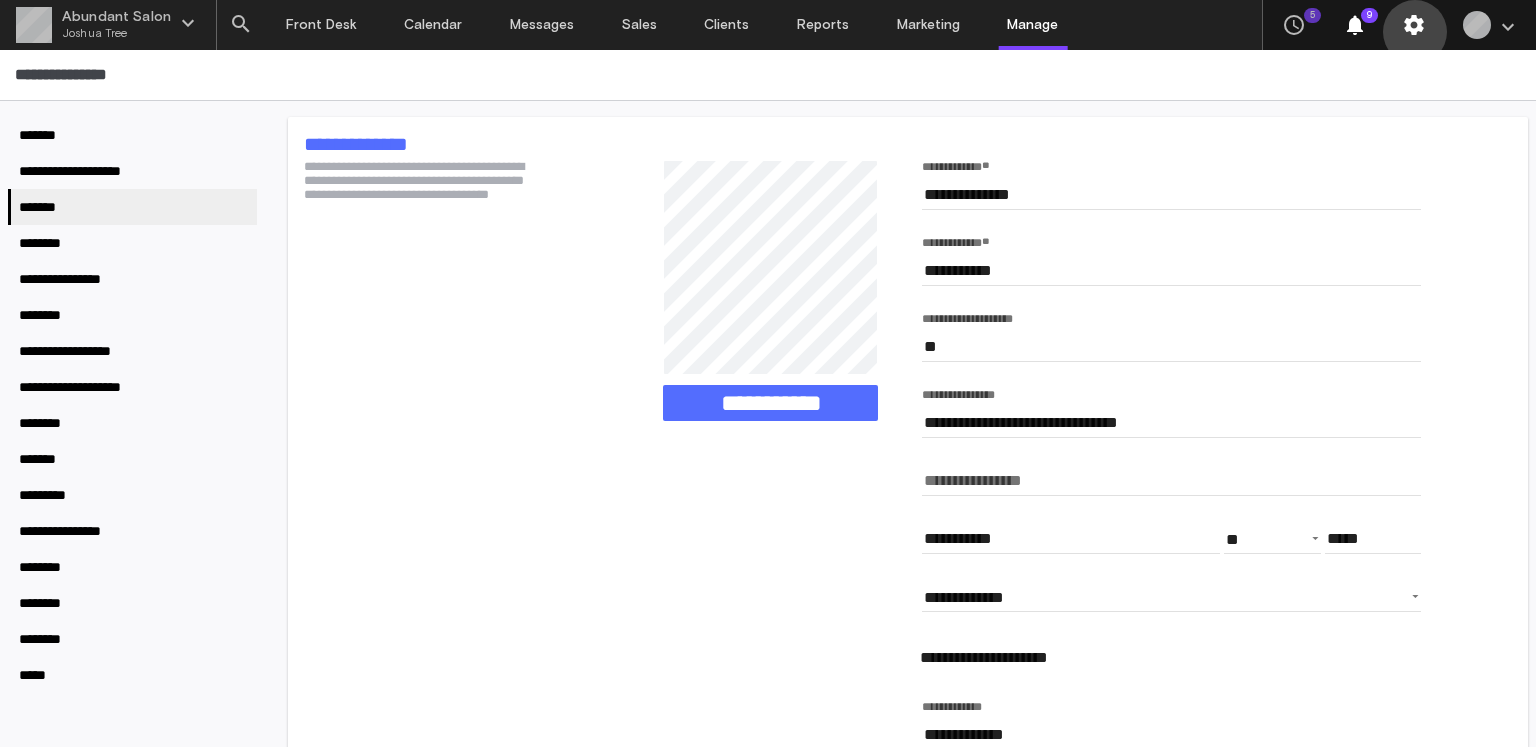 click on "settings" at bounding box center (1414, 25) 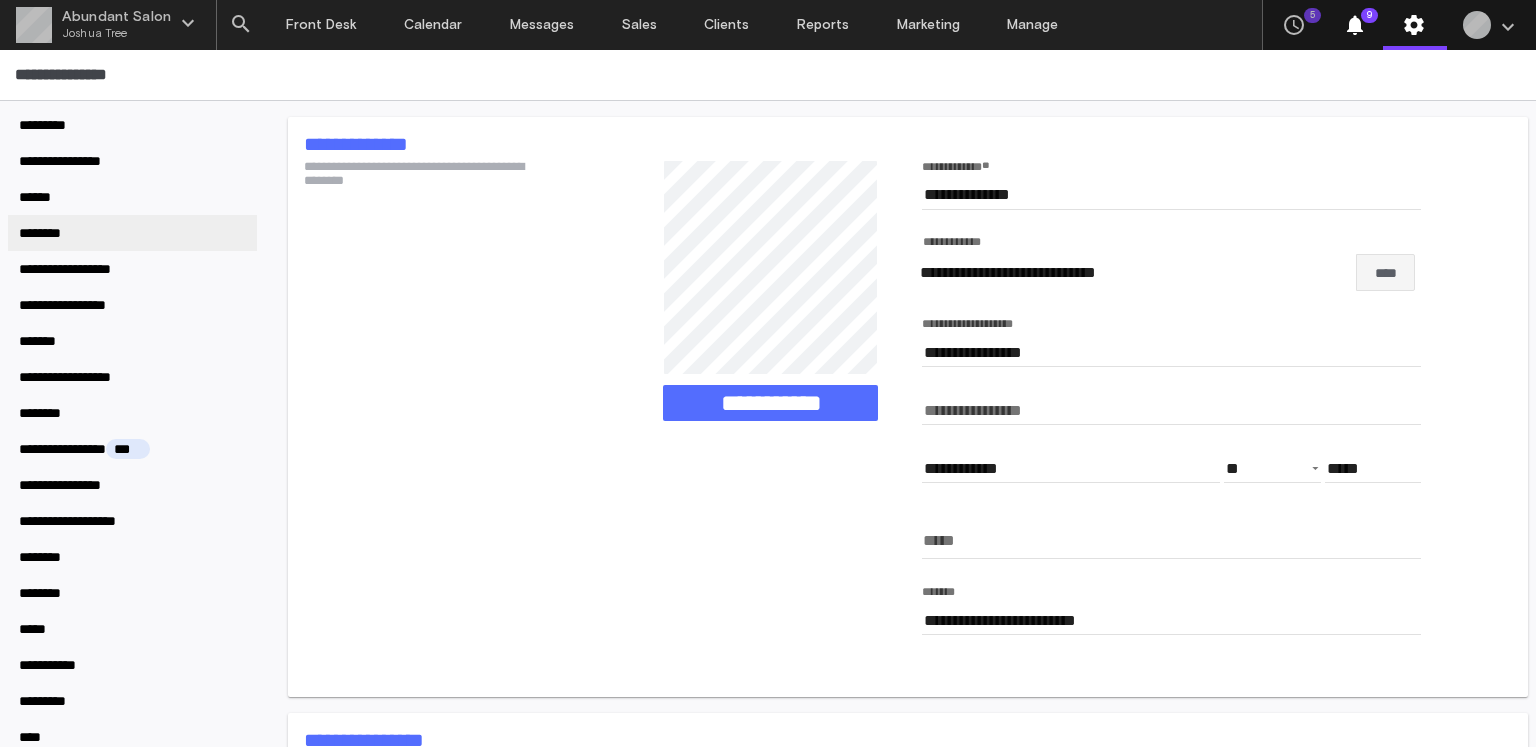 scroll, scrollTop: 341, scrollLeft: 0, axis: vertical 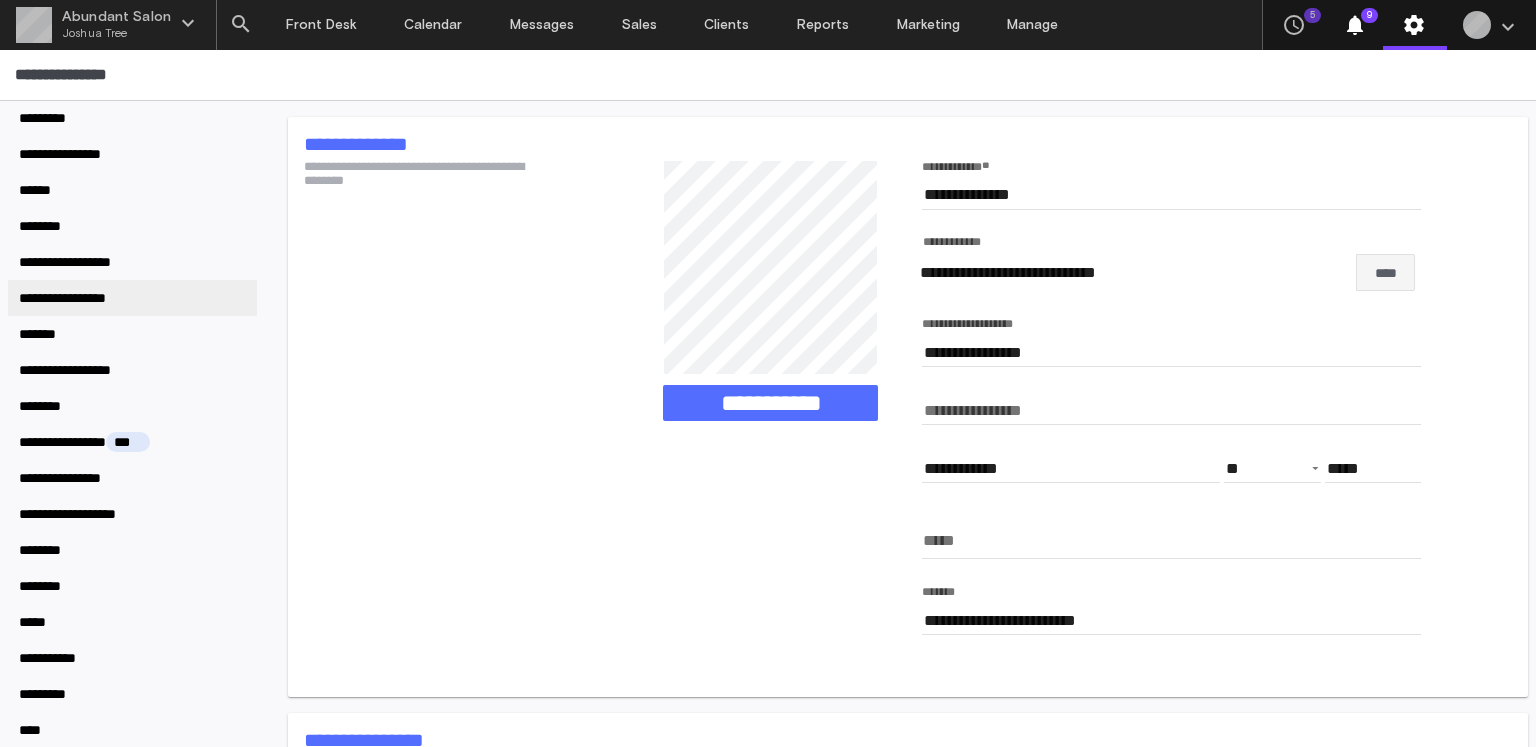 click on "**********" at bounding box center (79, 298) 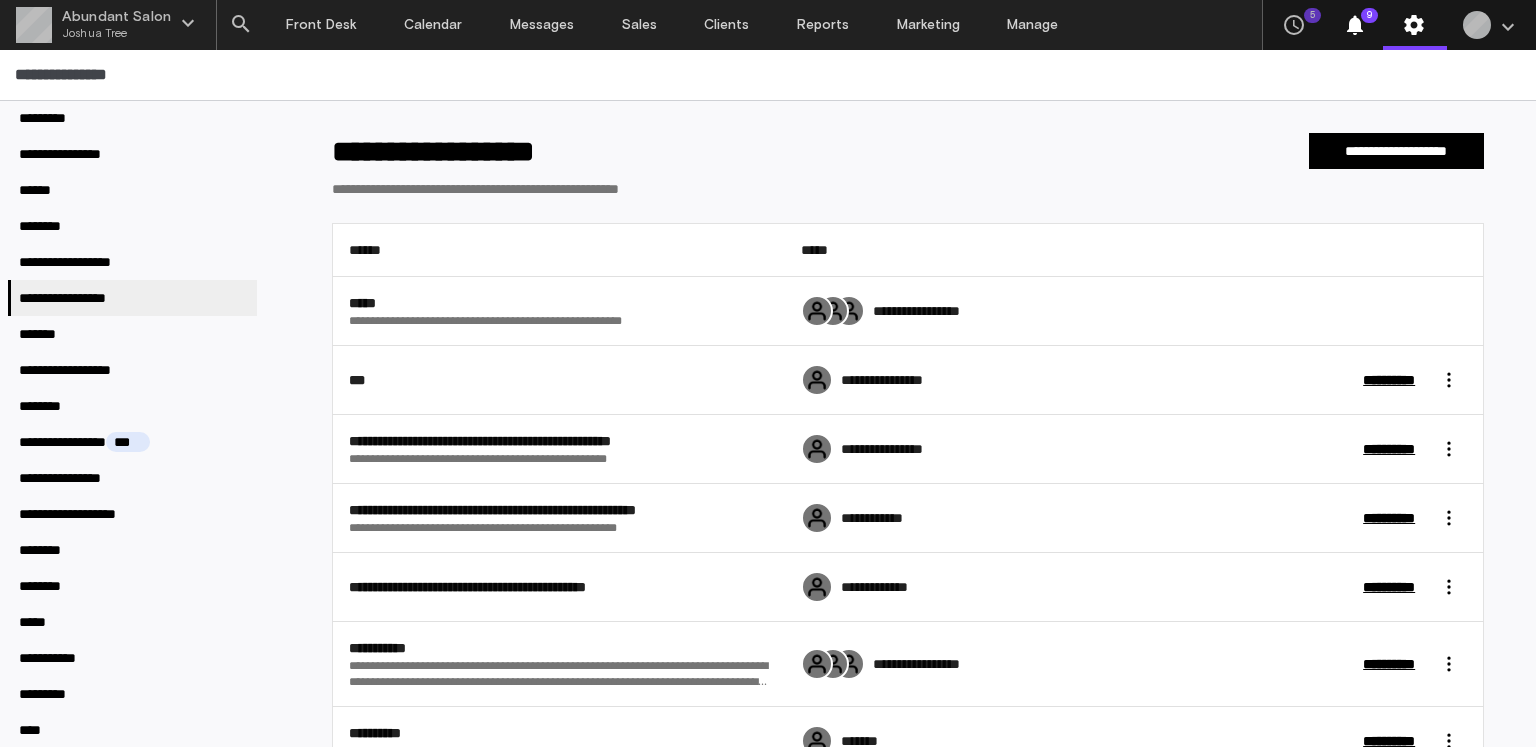 click on "**********" at bounding box center [491, 321] 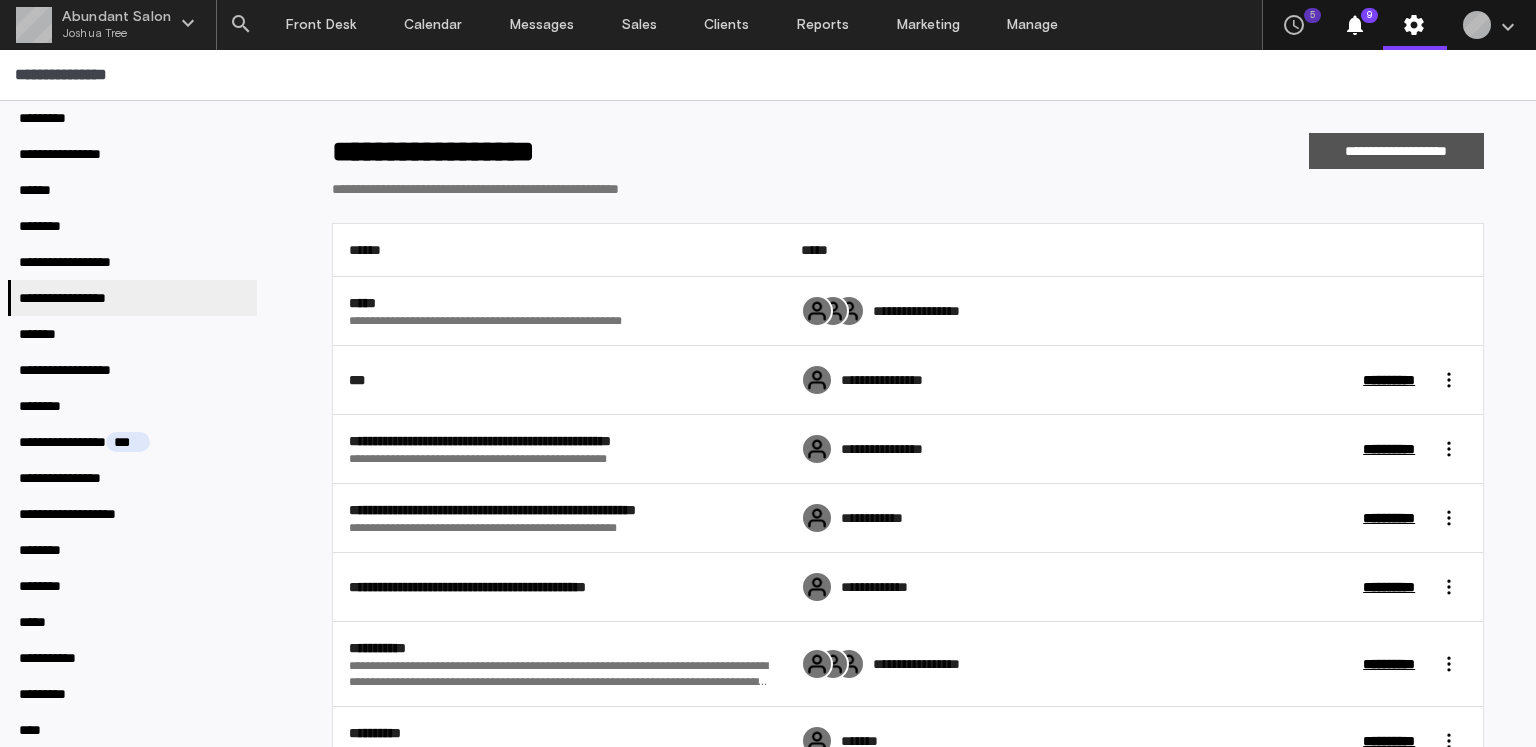 click on "**********" at bounding box center [1396, 151] 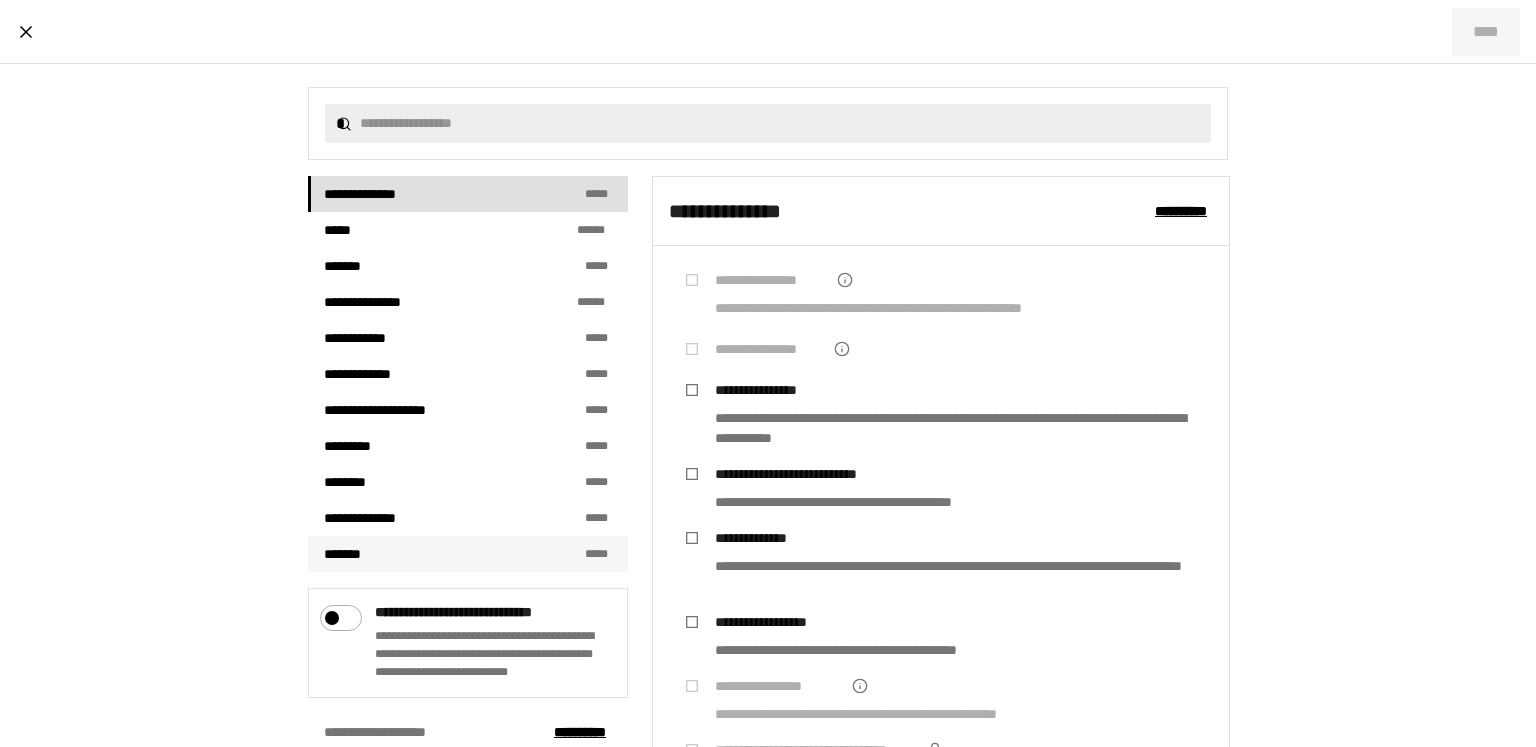 scroll, scrollTop: 358, scrollLeft: 0, axis: vertical 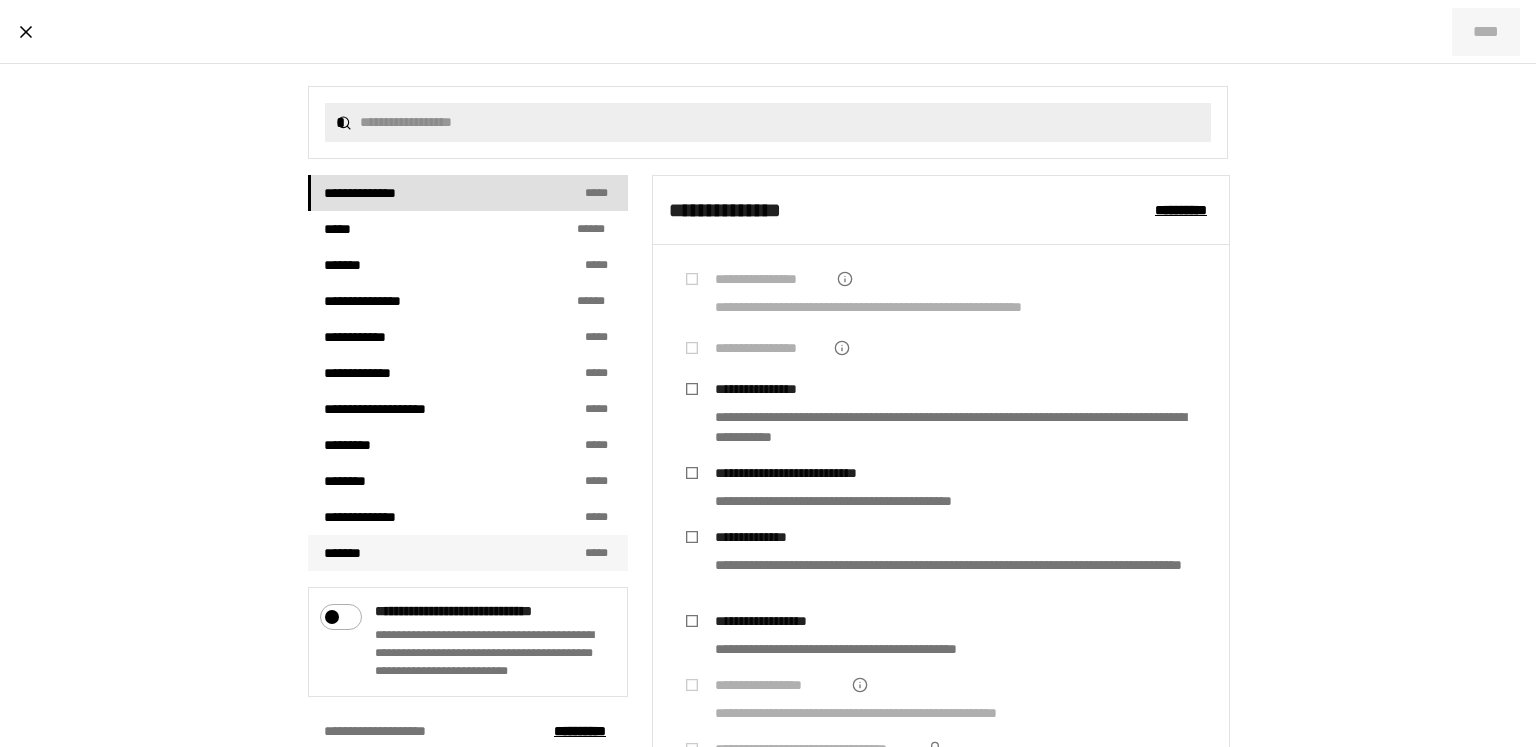 click on "******* * * *" at bounding box center (468, 553) 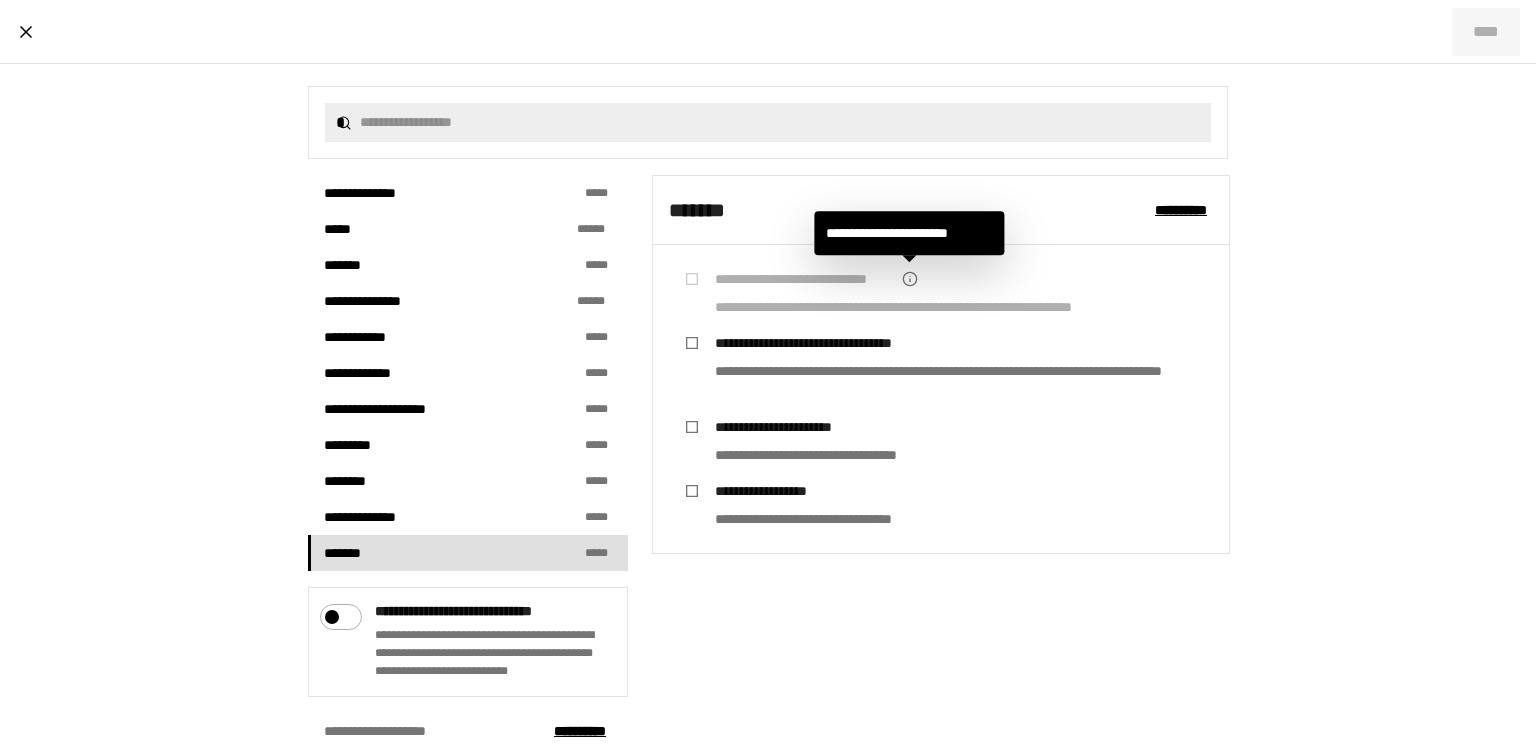 click 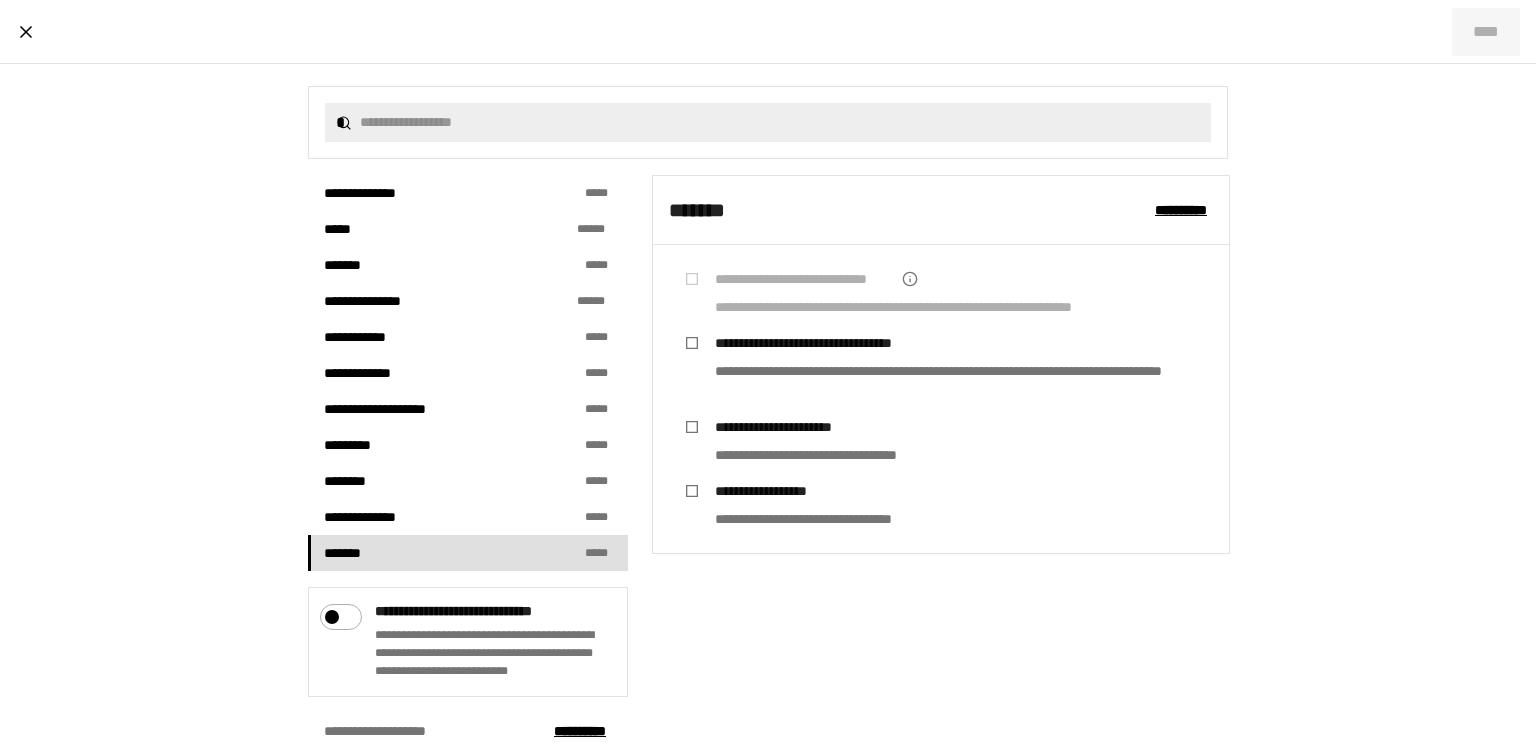 click on "**********" at bounding box center [918, 293] 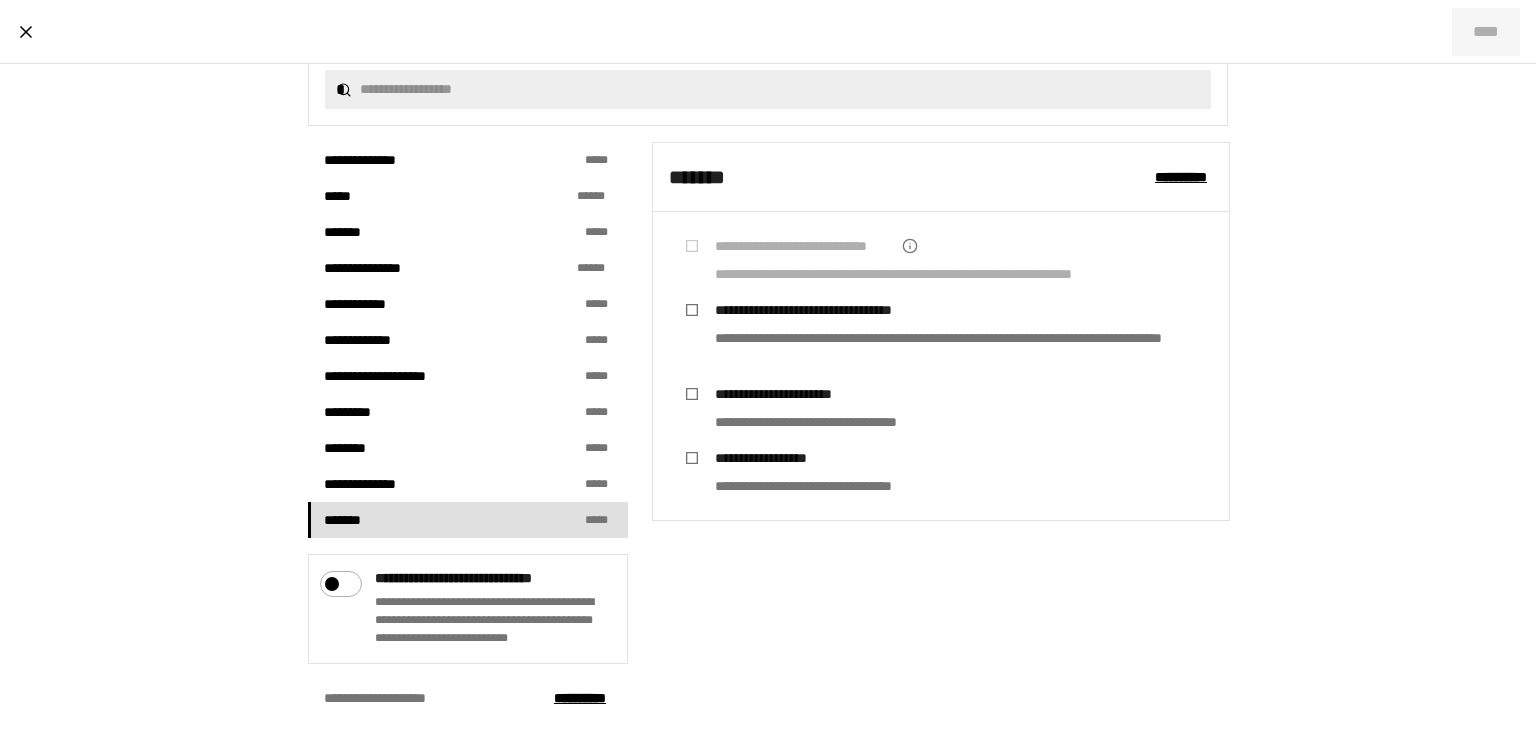 scroll, scrollTop: 406, scrollLeft: 0, axis: vertical 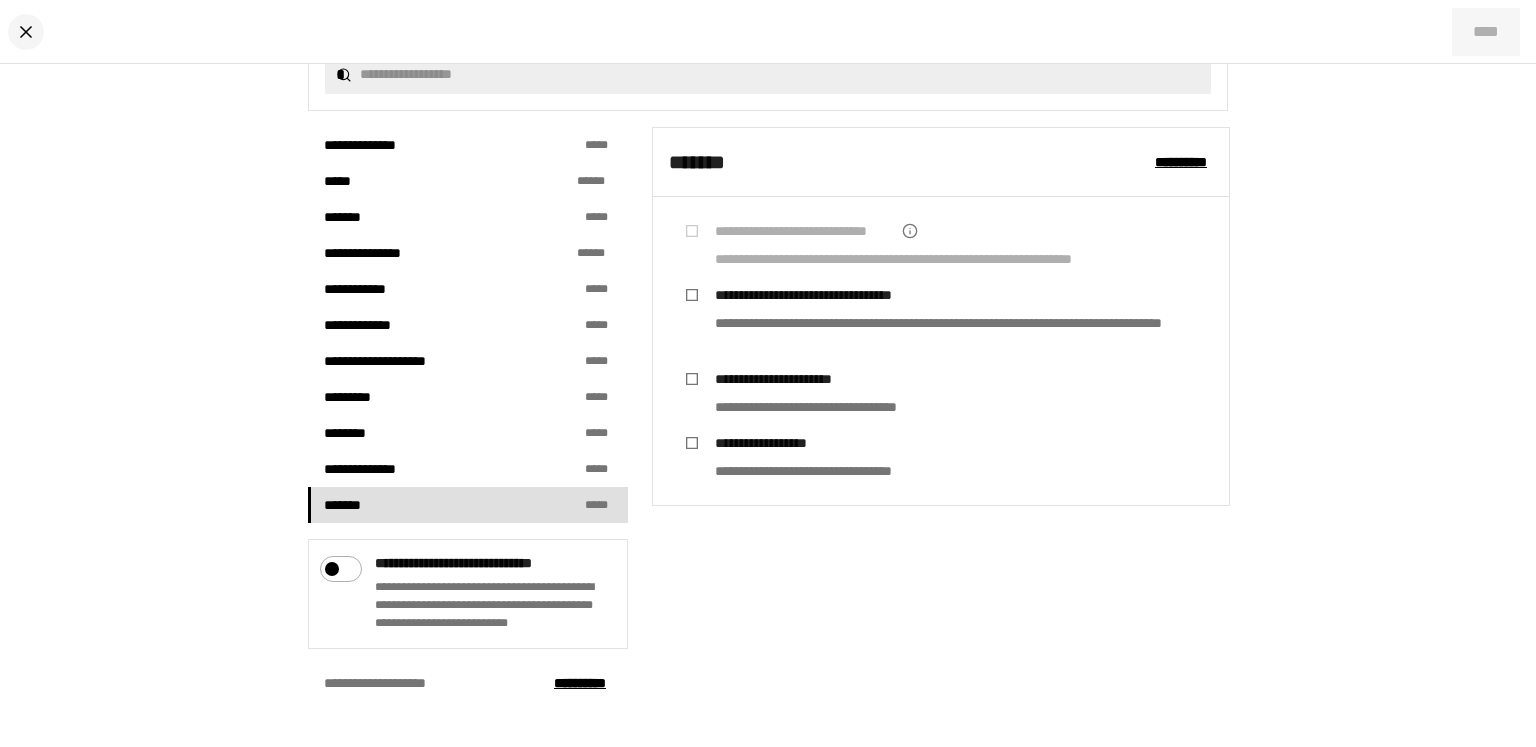 click 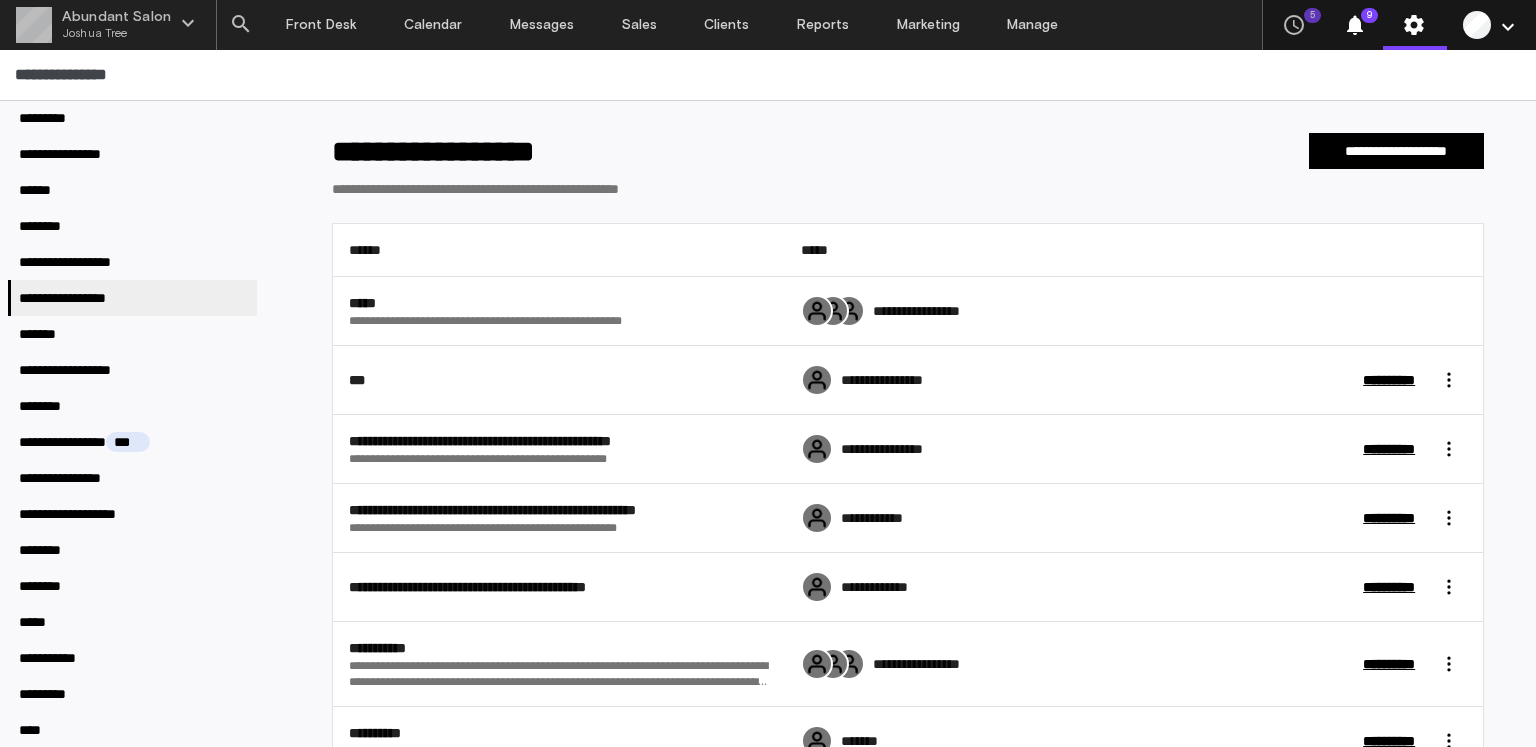 click on "keyboard_arrow_down" 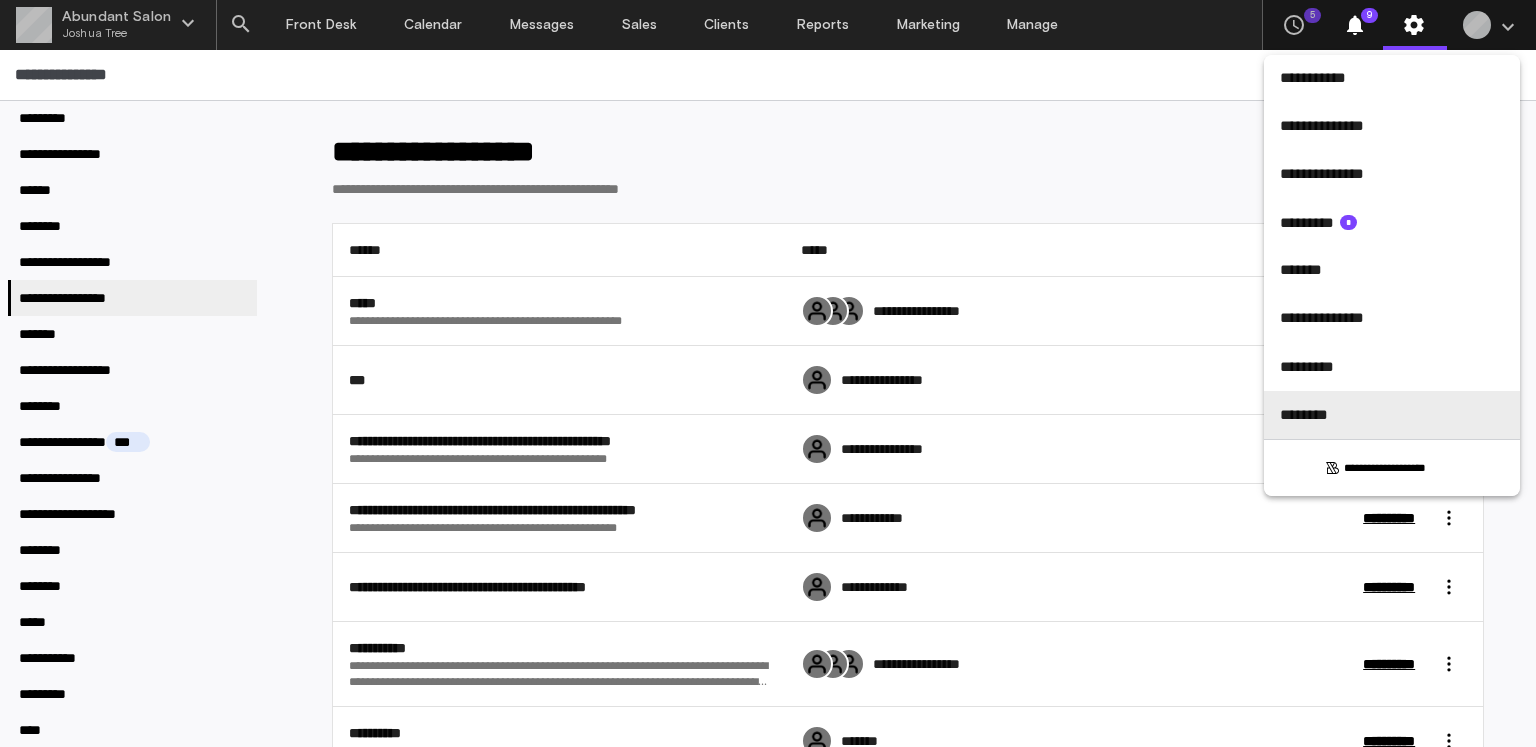 click on "********" at bounding box center (1392, 415) 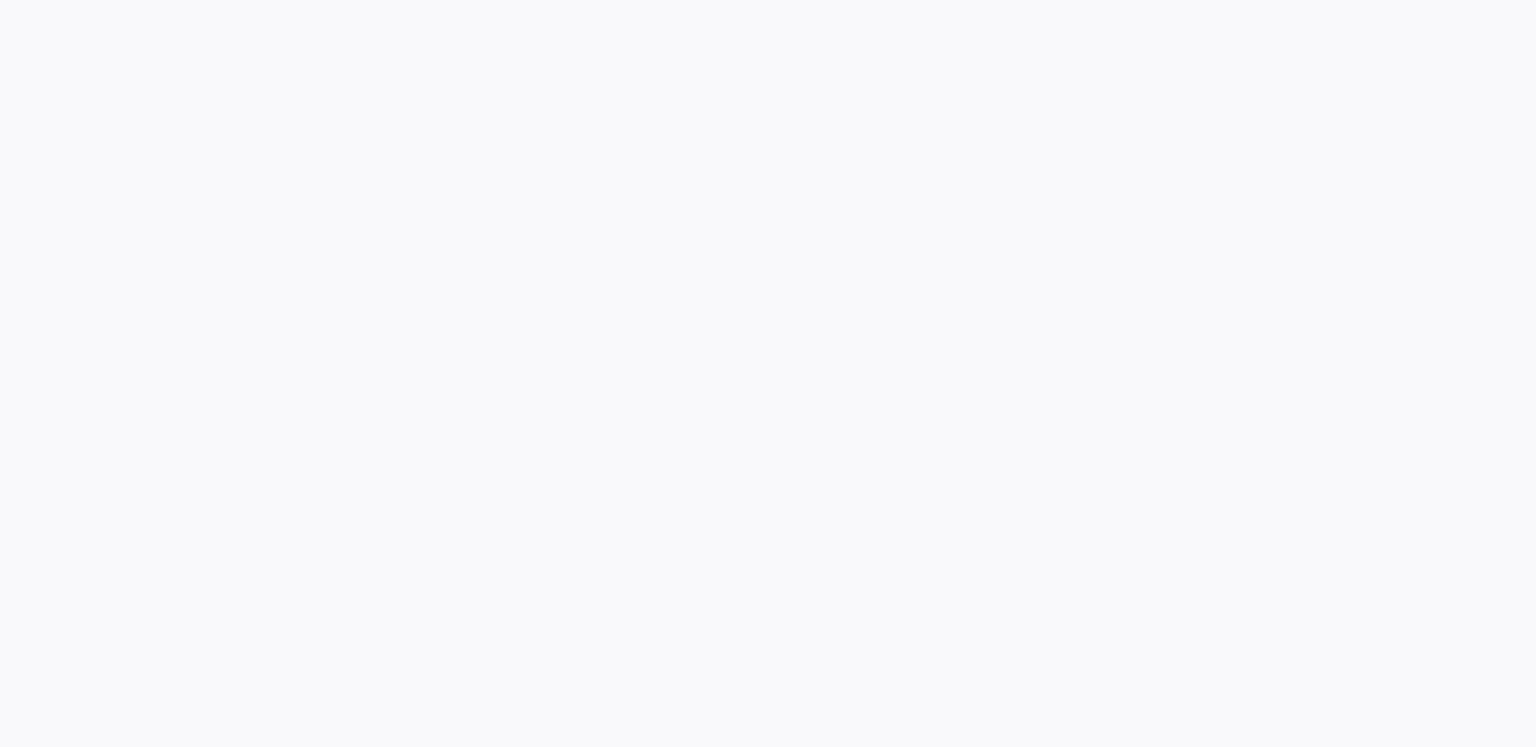 scroll, scrollTop: 0, scrollLeft: 0, axis: both 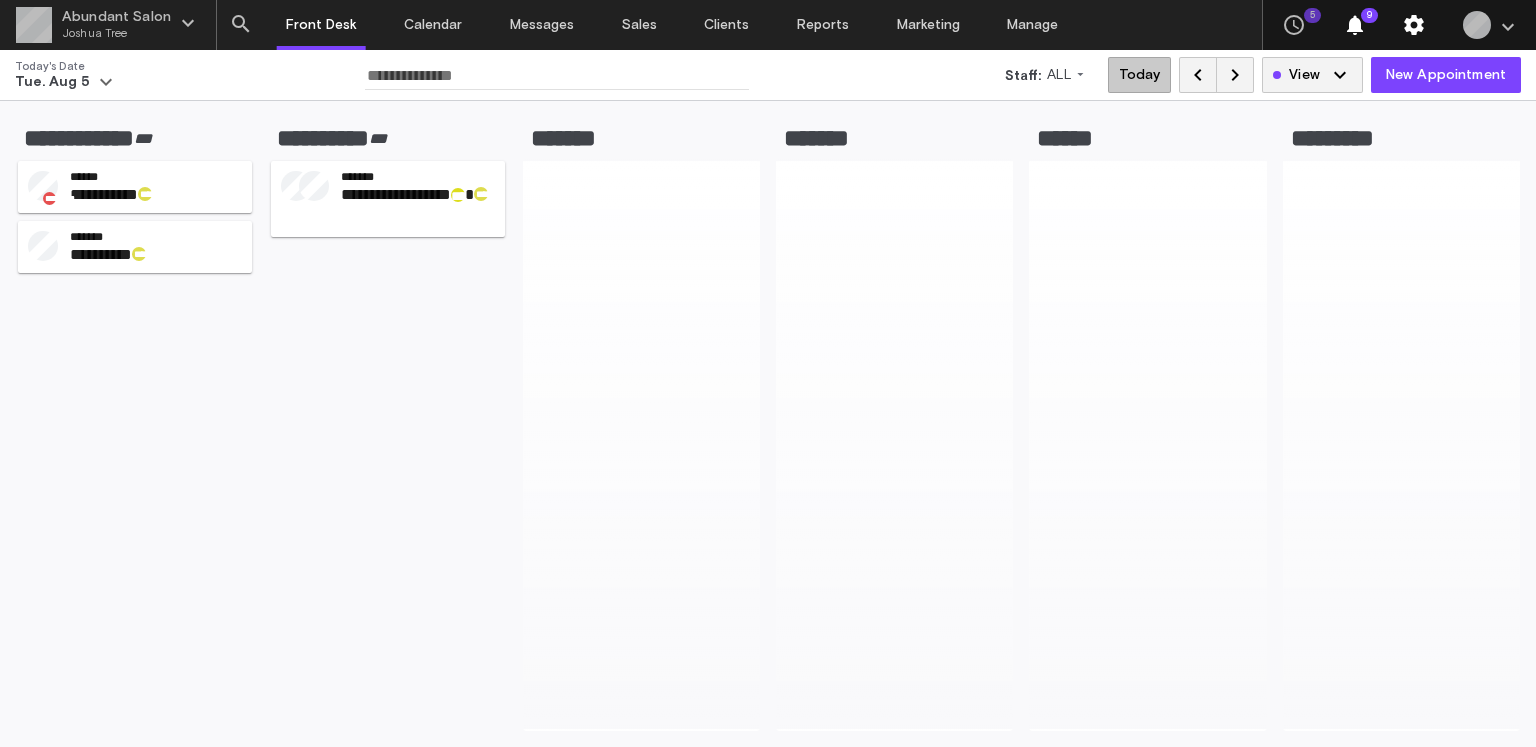 click on "settings" at bounding box center (1414, 25) 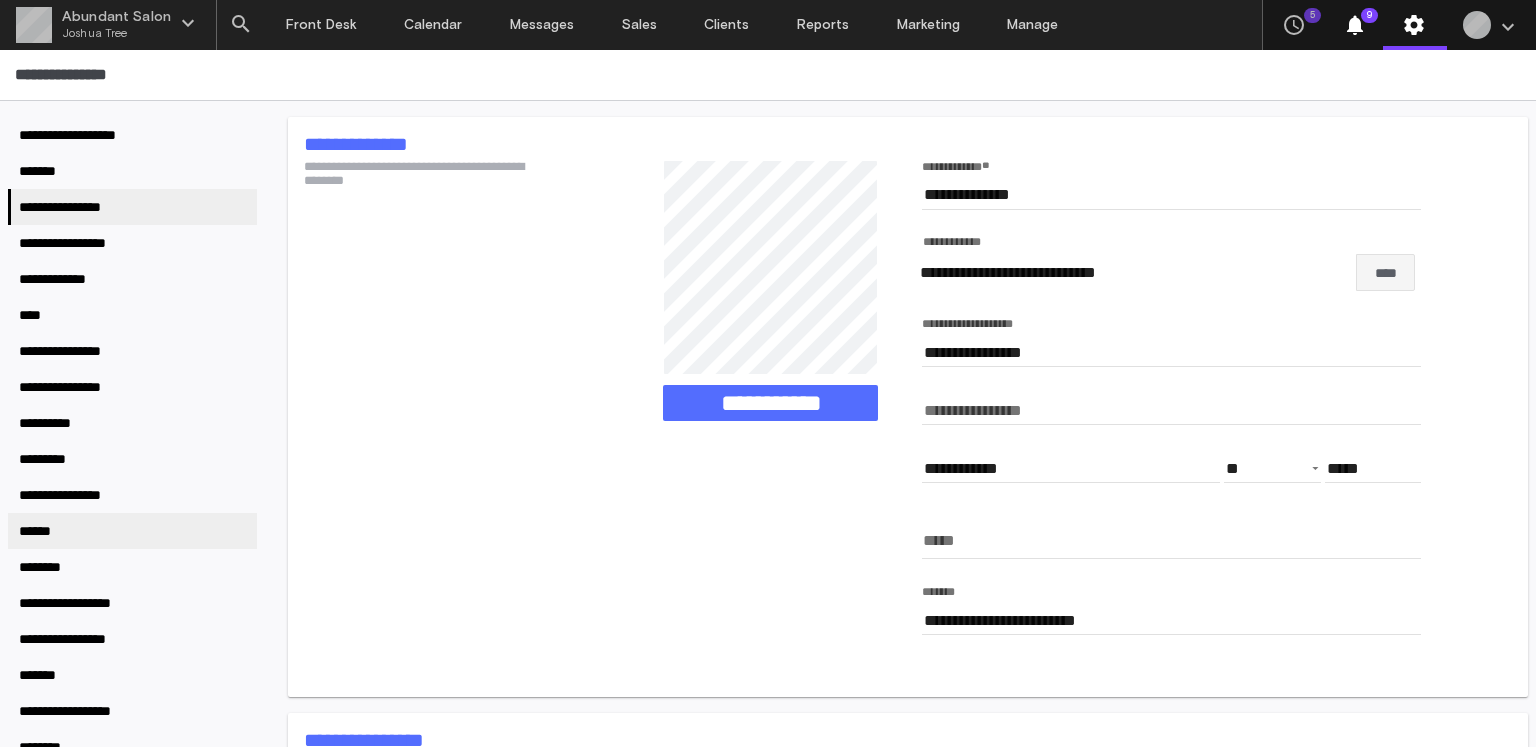 scroll, scrollTop: 341, scrollLeft: 0, axis: vertical 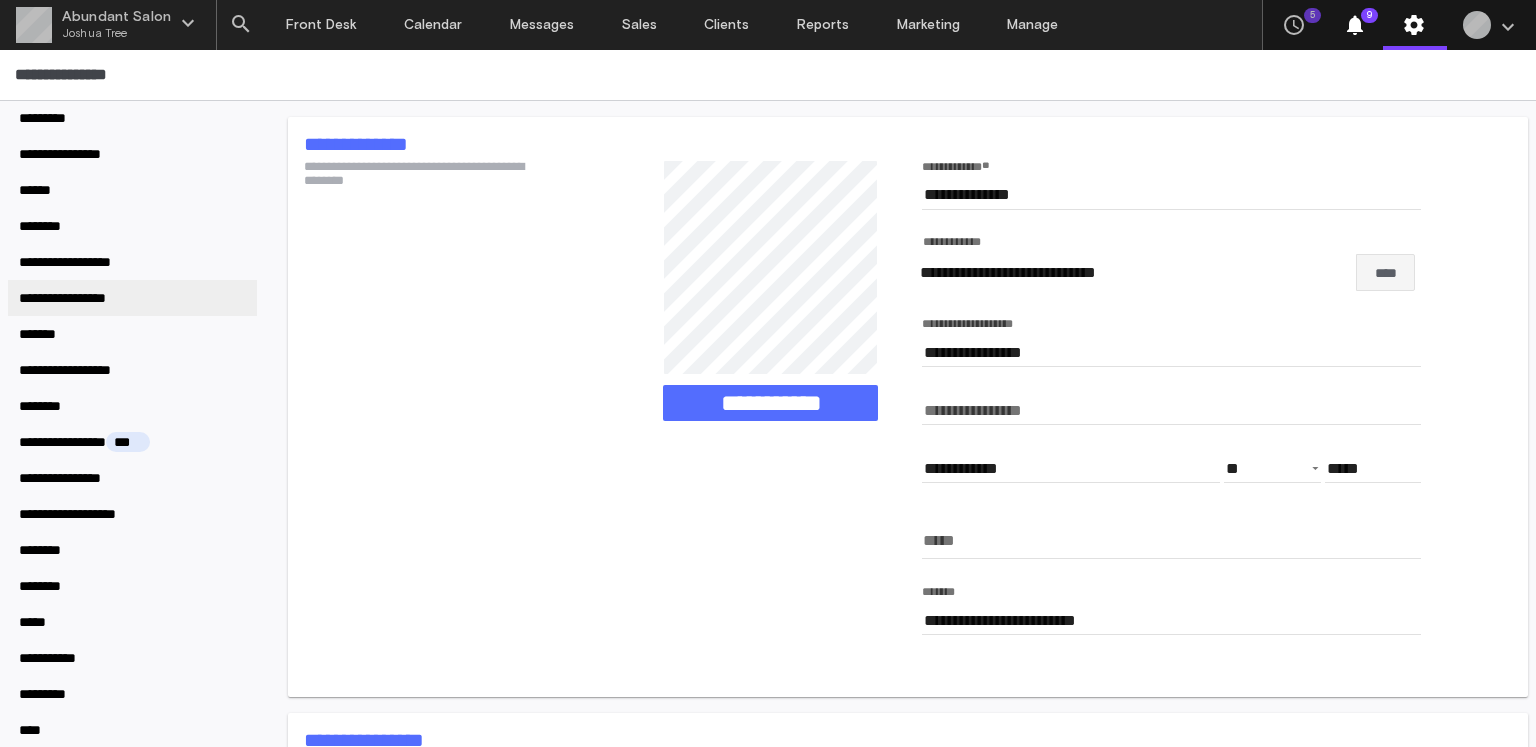 click on "**********" at bounding box center (79, 298) 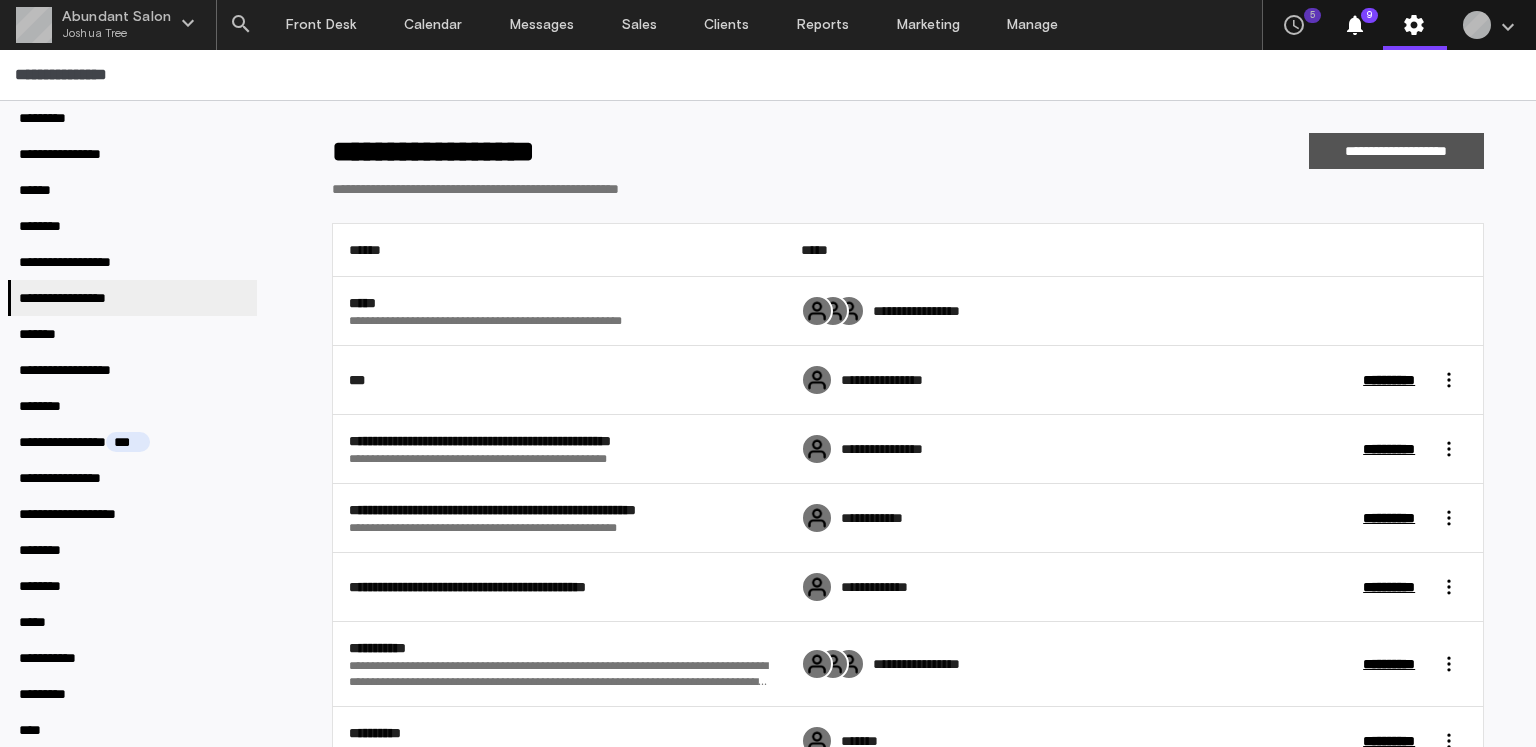 click on "**********" at bounding box center [1396, 151] 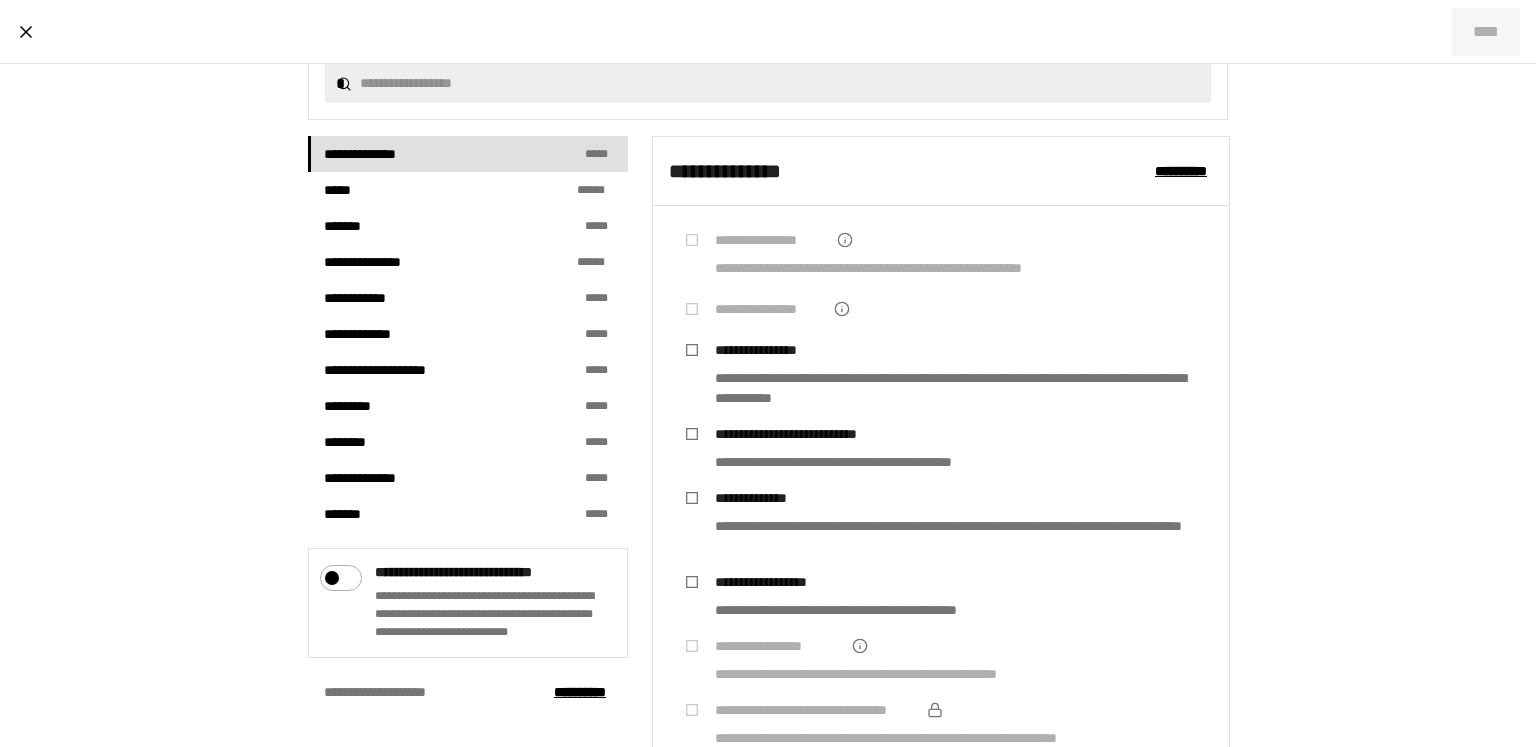 scroll, scrollTop: 392, scrollLeft: 0, axis: vertical 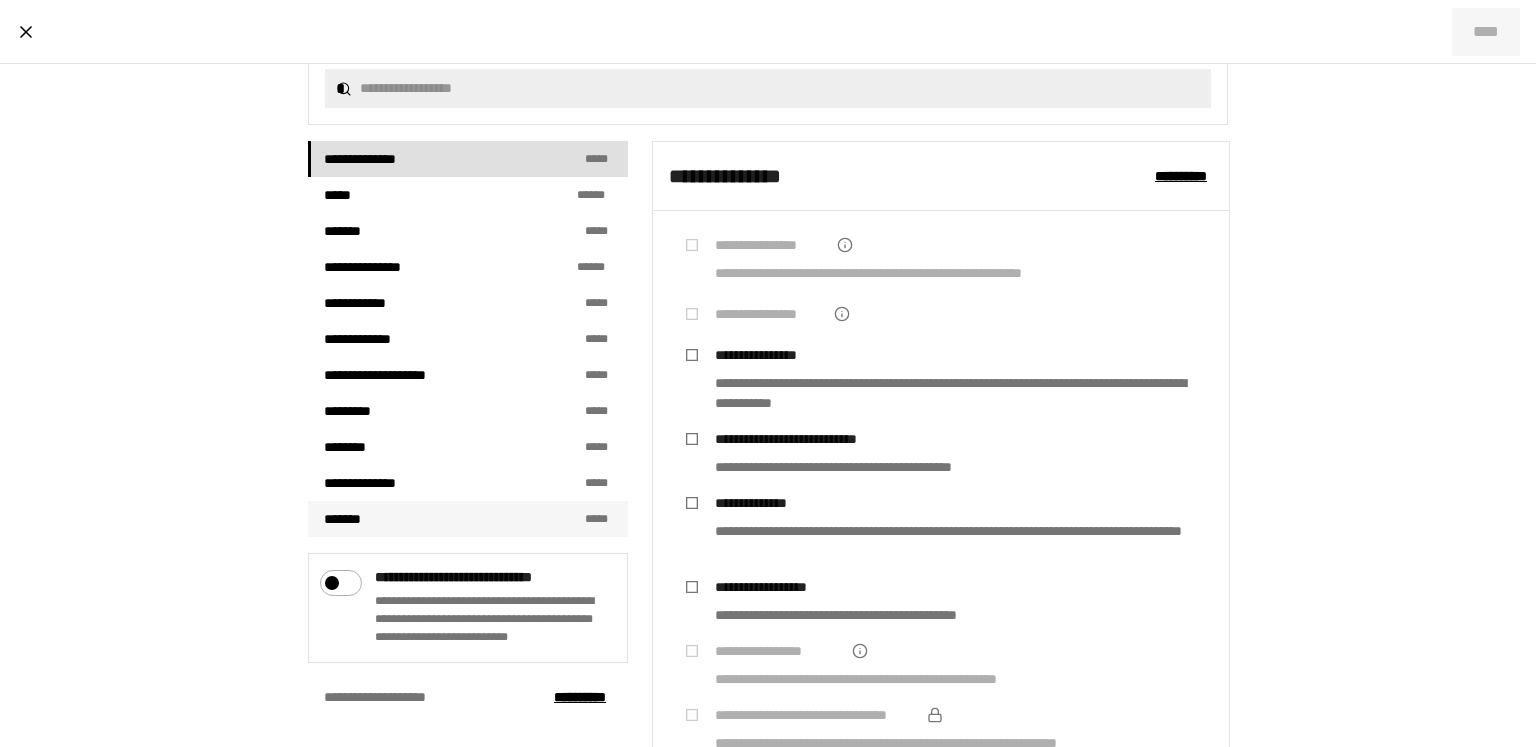 click on "******* * * *" at bounding box center (468, 519) 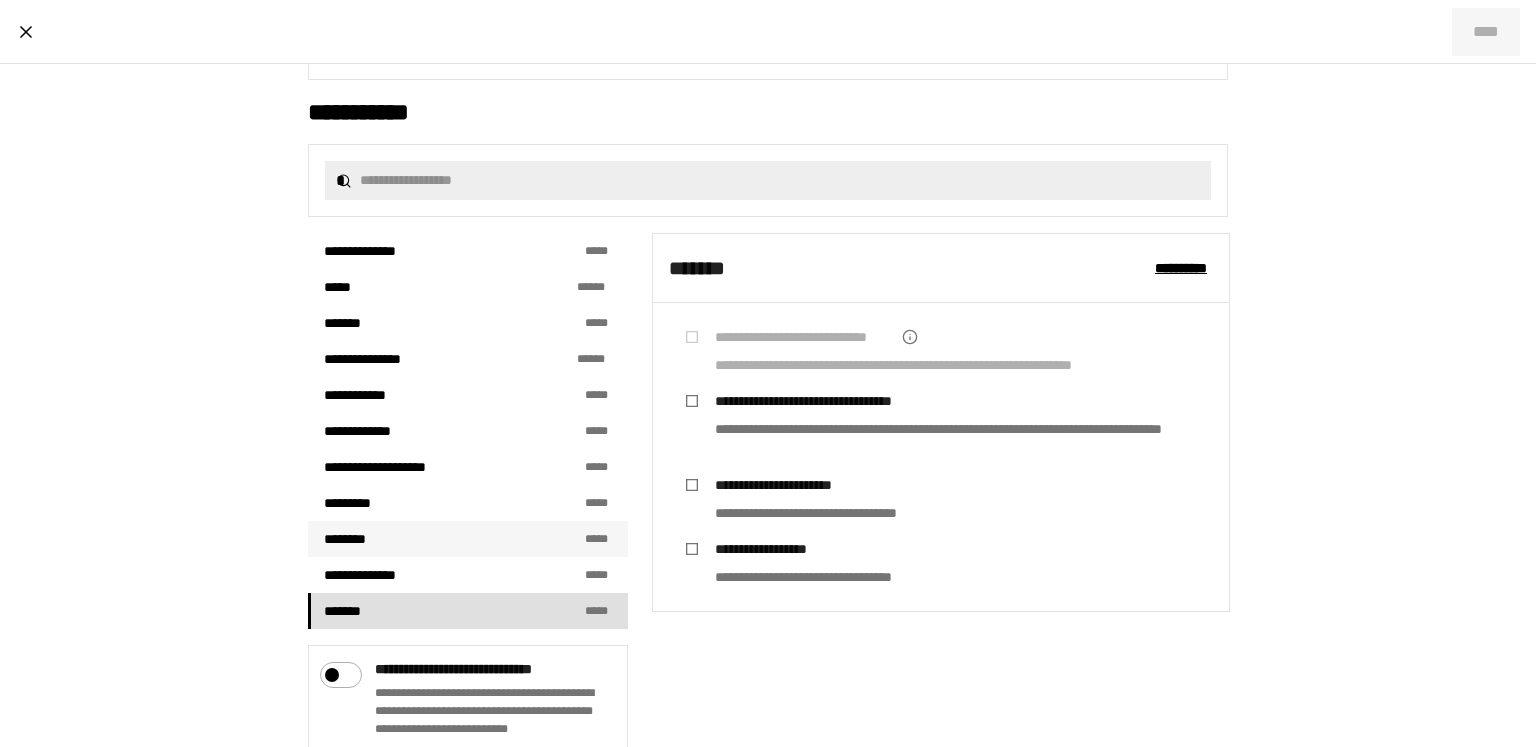 scroll, scrollTop: 406, scrollLeft: 0, axis: vertical 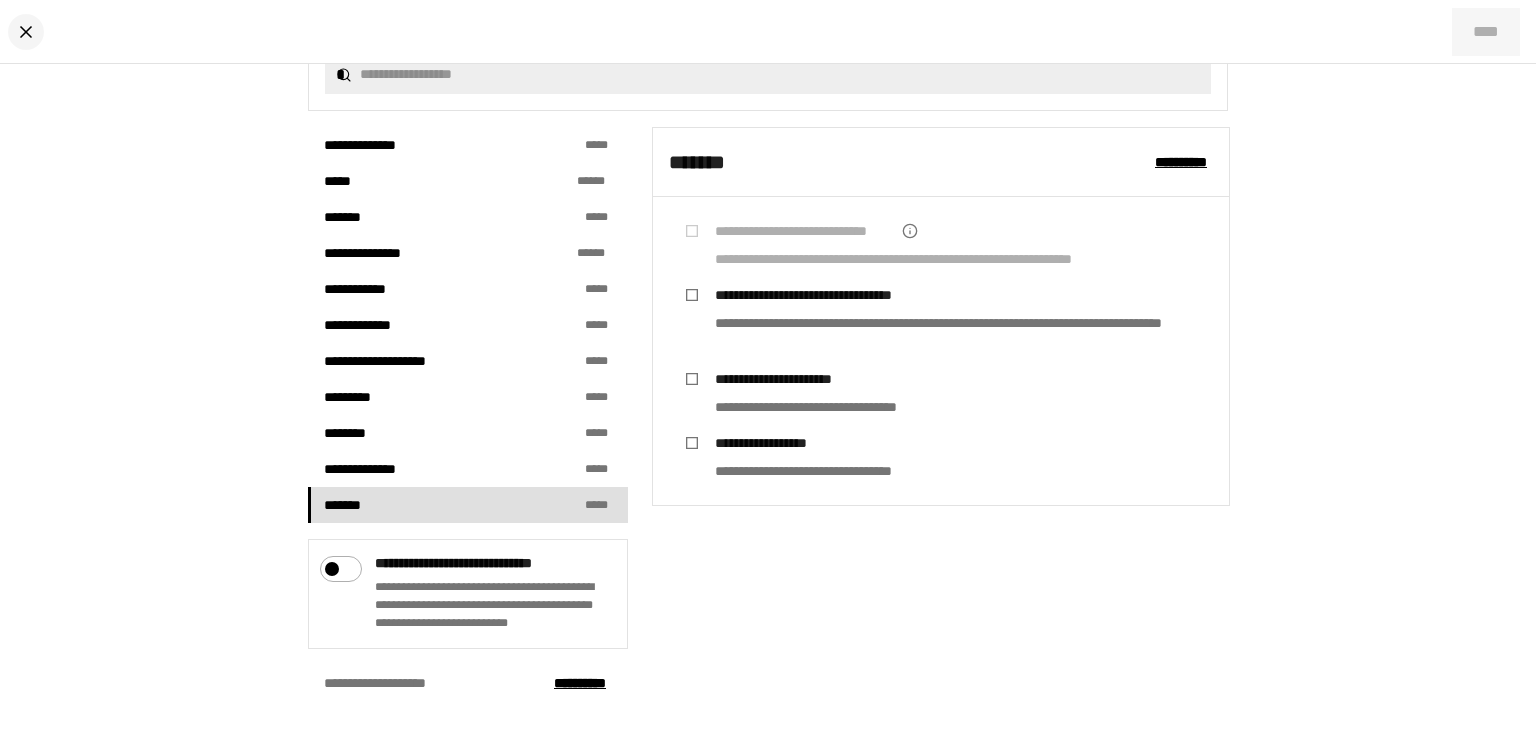 click 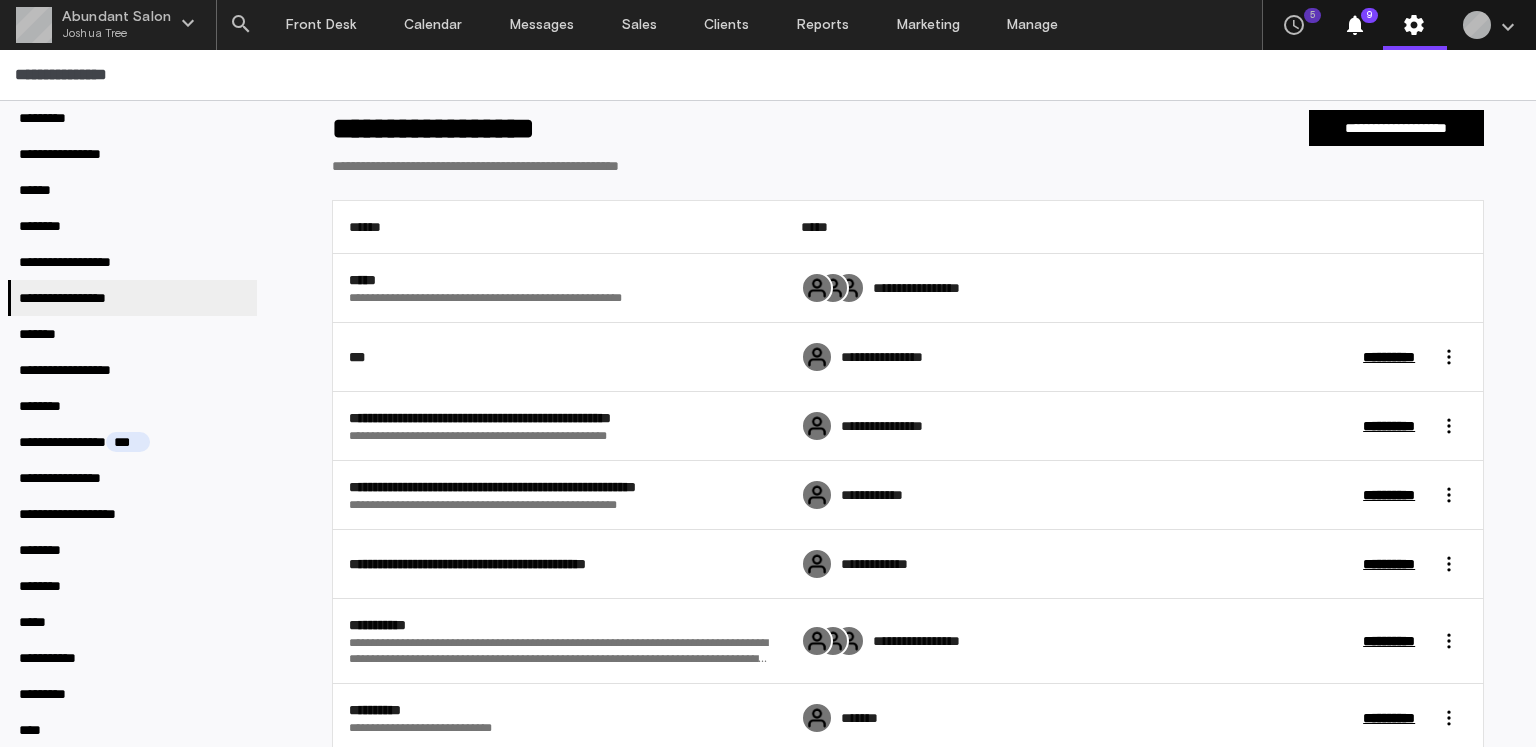scroll, scrollTop: 30, scrollLeft: 0, axis: vertical 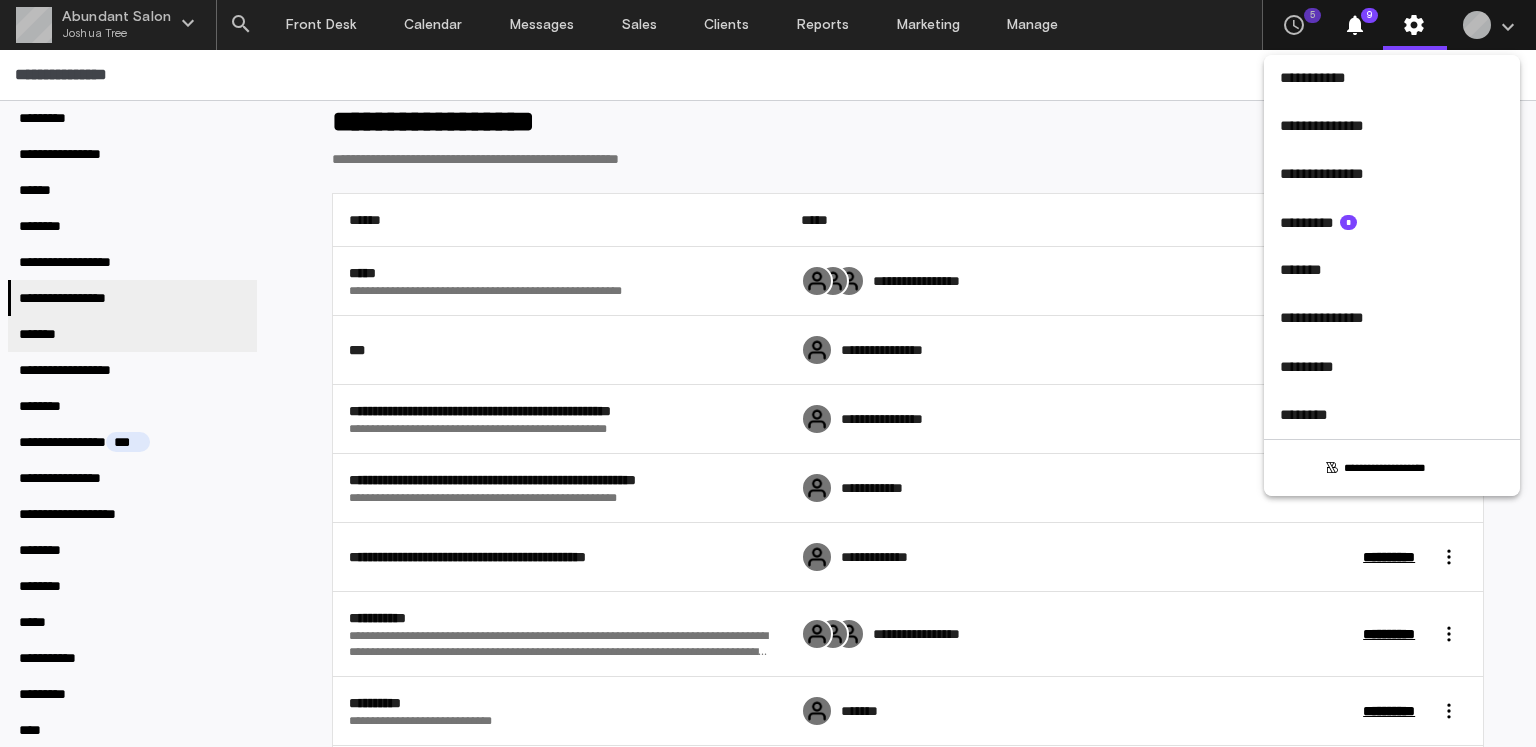 drag, startPoint x: 92, startPoint y: 387, endPoint x: 73, endPoint y: 326, distance: 63.89053 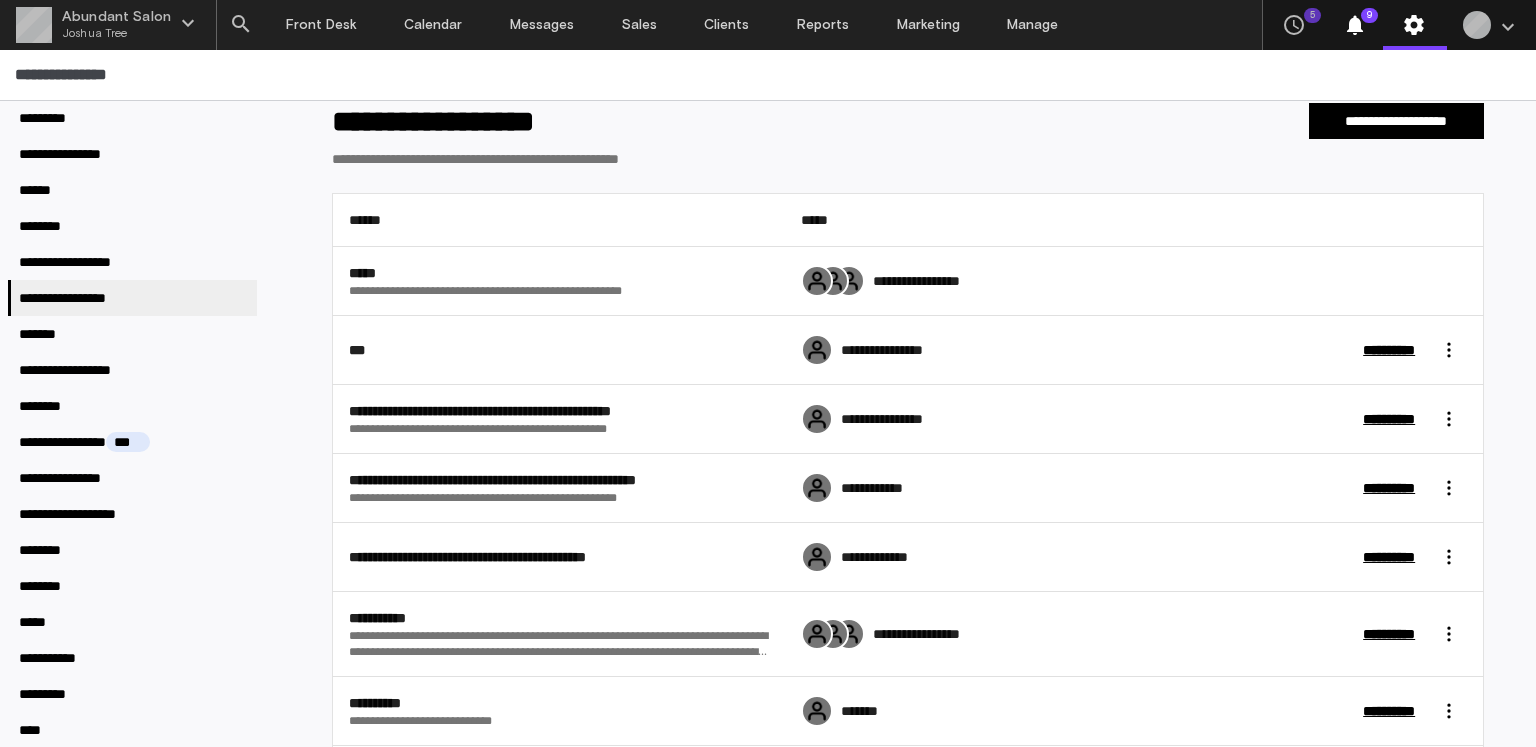 click on "**********" at bounding box center (79, 298) 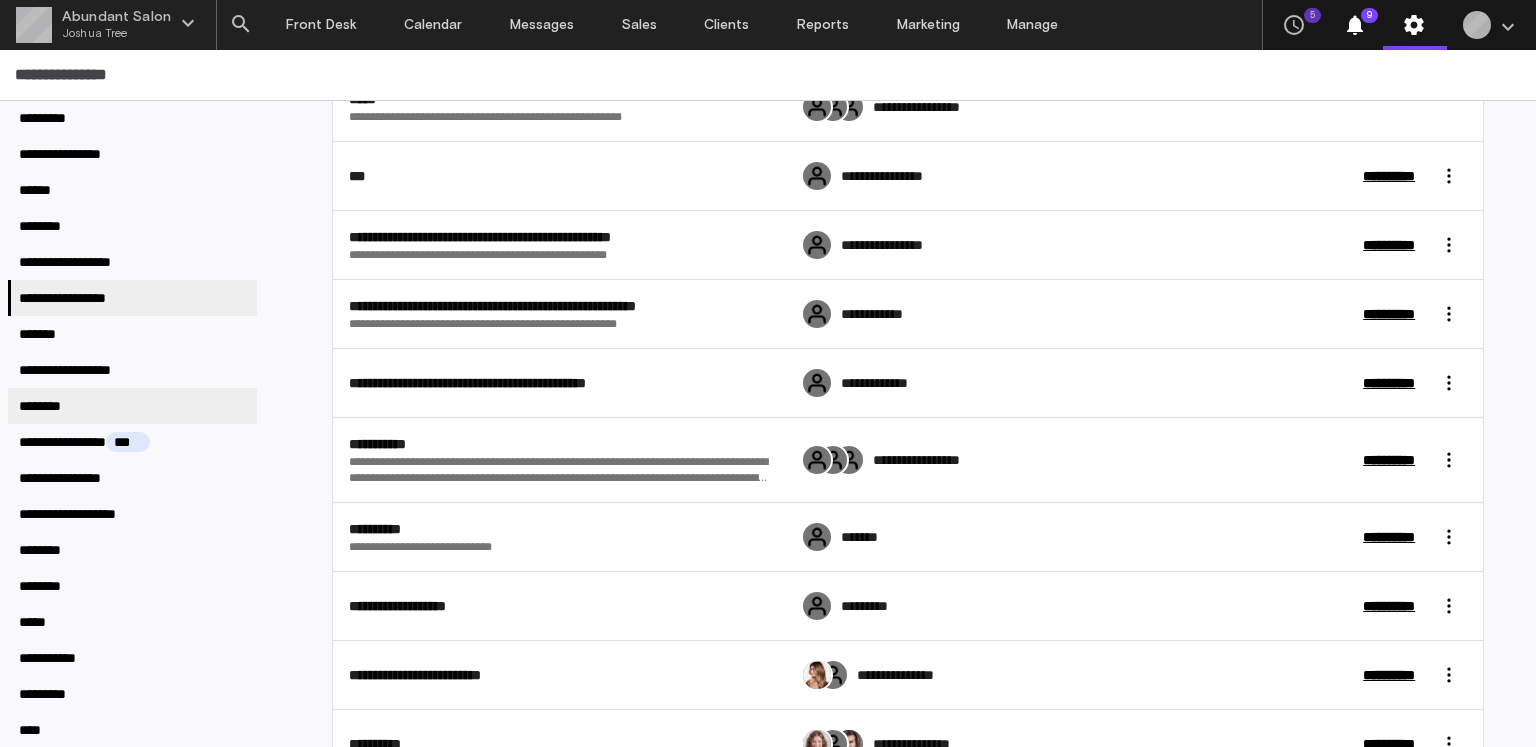 scroll, scrollTop: 202, scrollLeft: 0, axis: vertical 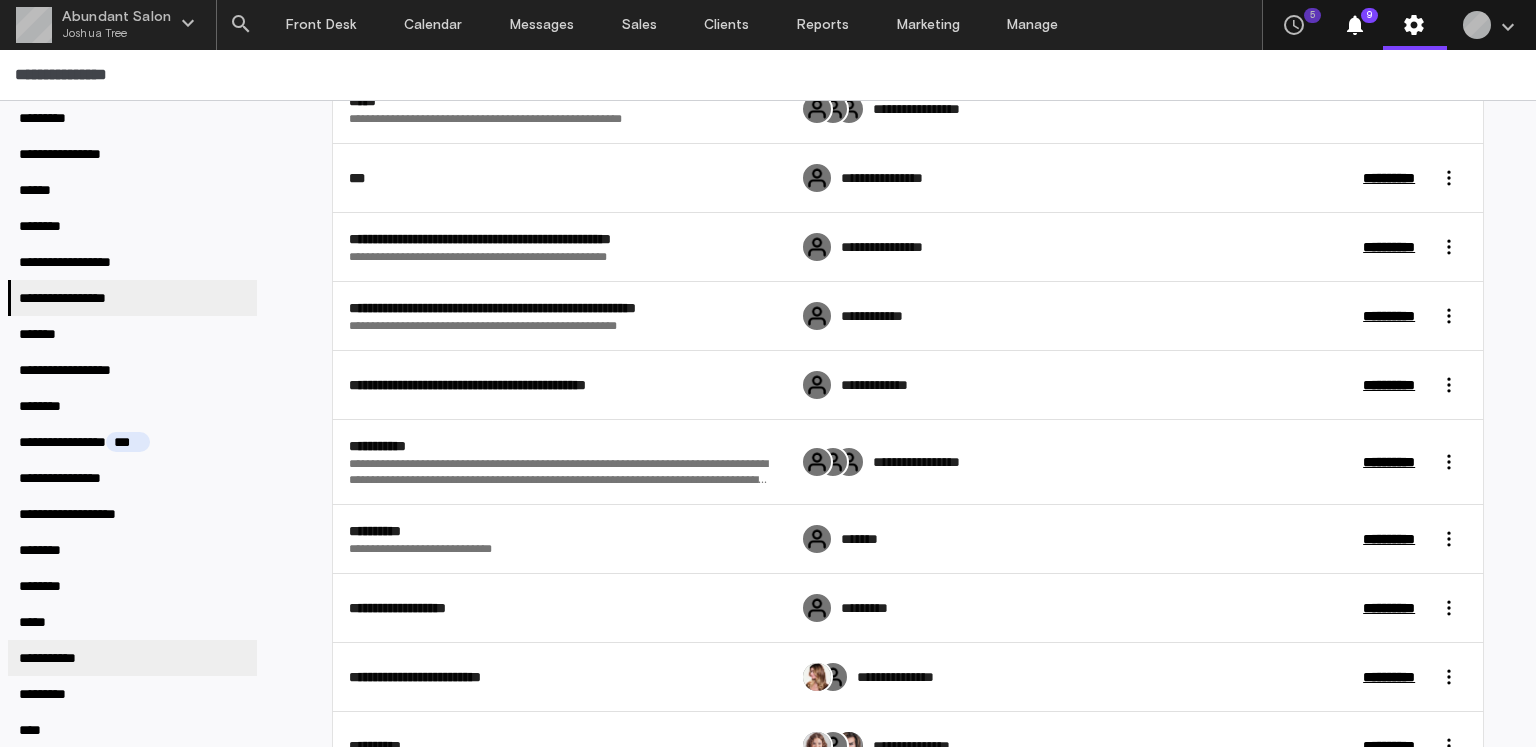 click on "**********" at bounding box center [53, 658] 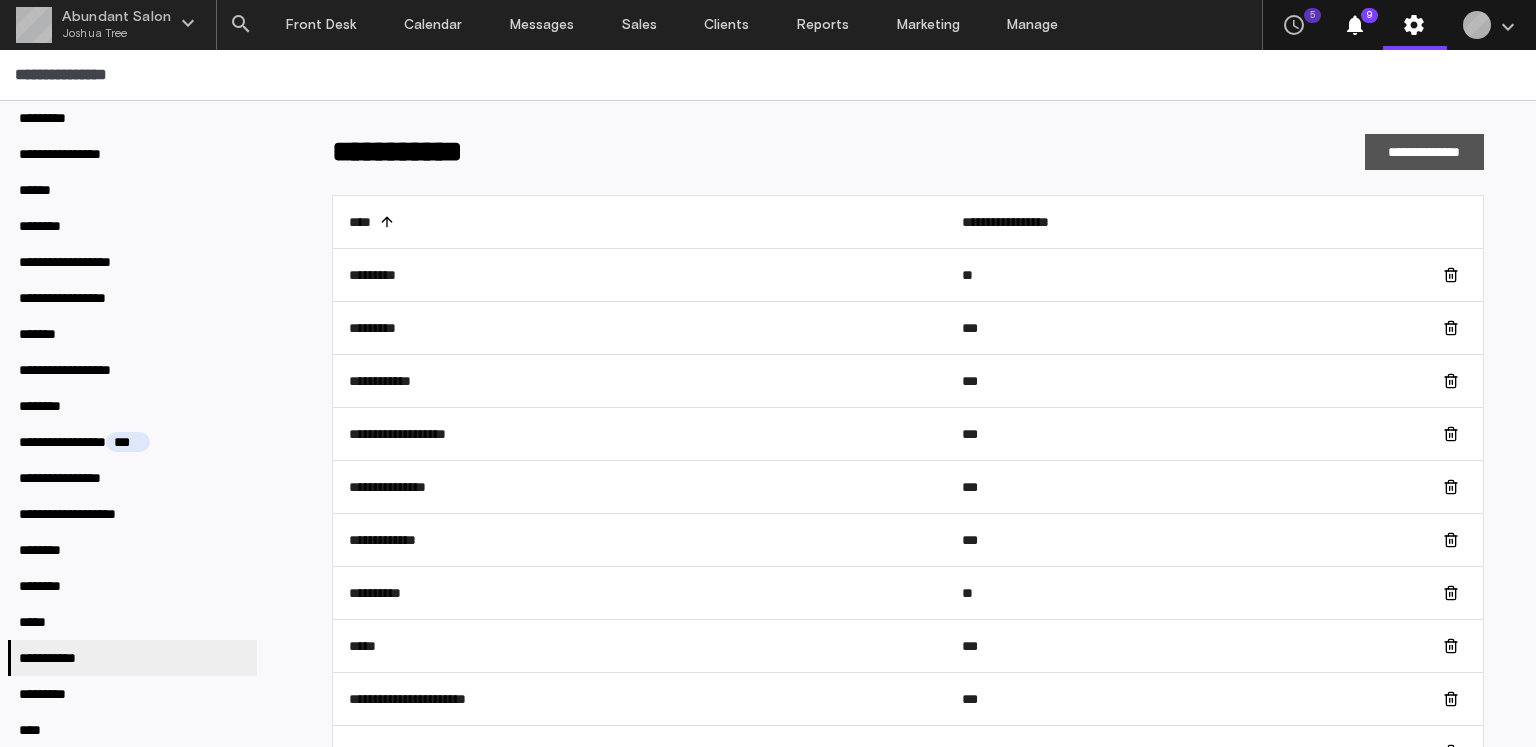 click on "**********" at bounding box center [1424, 152] 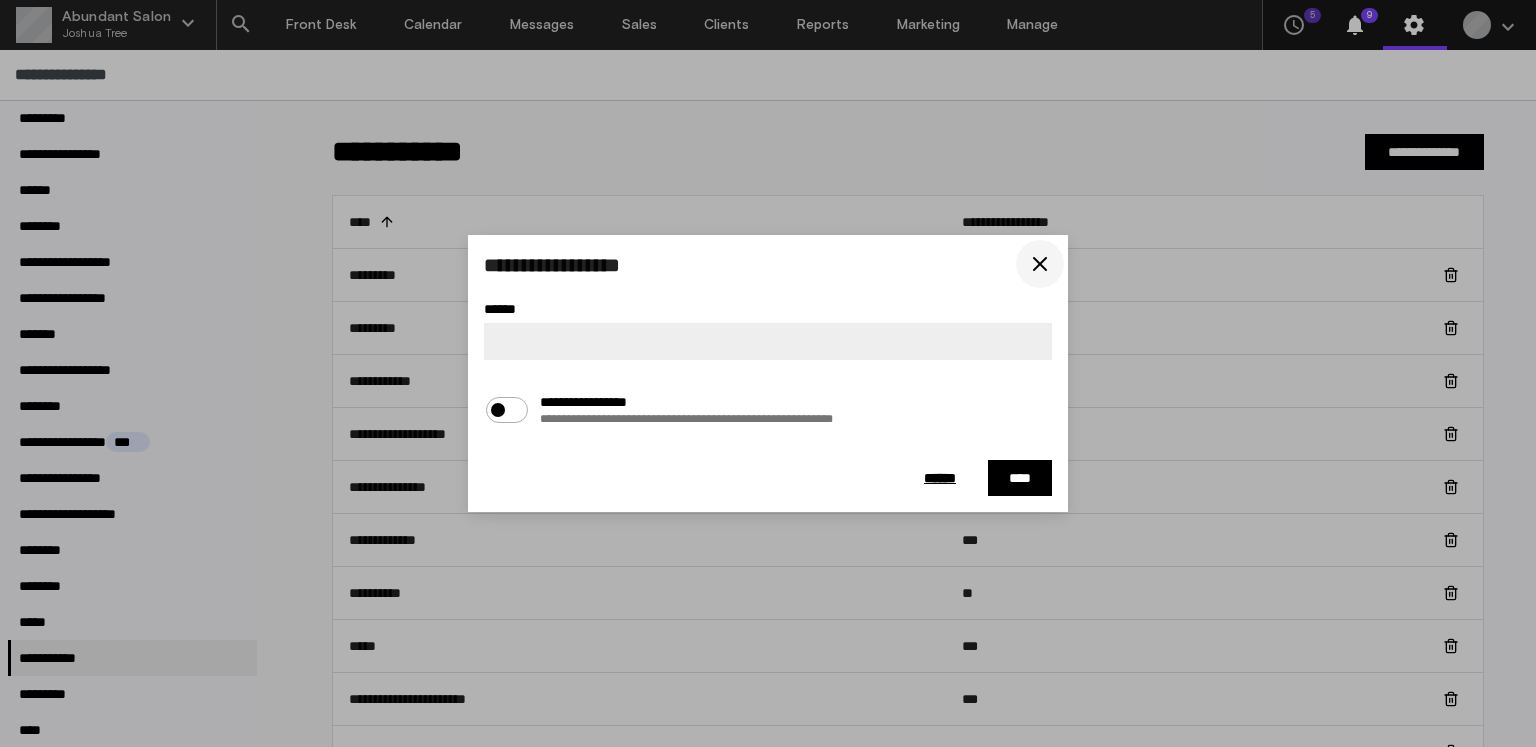 click 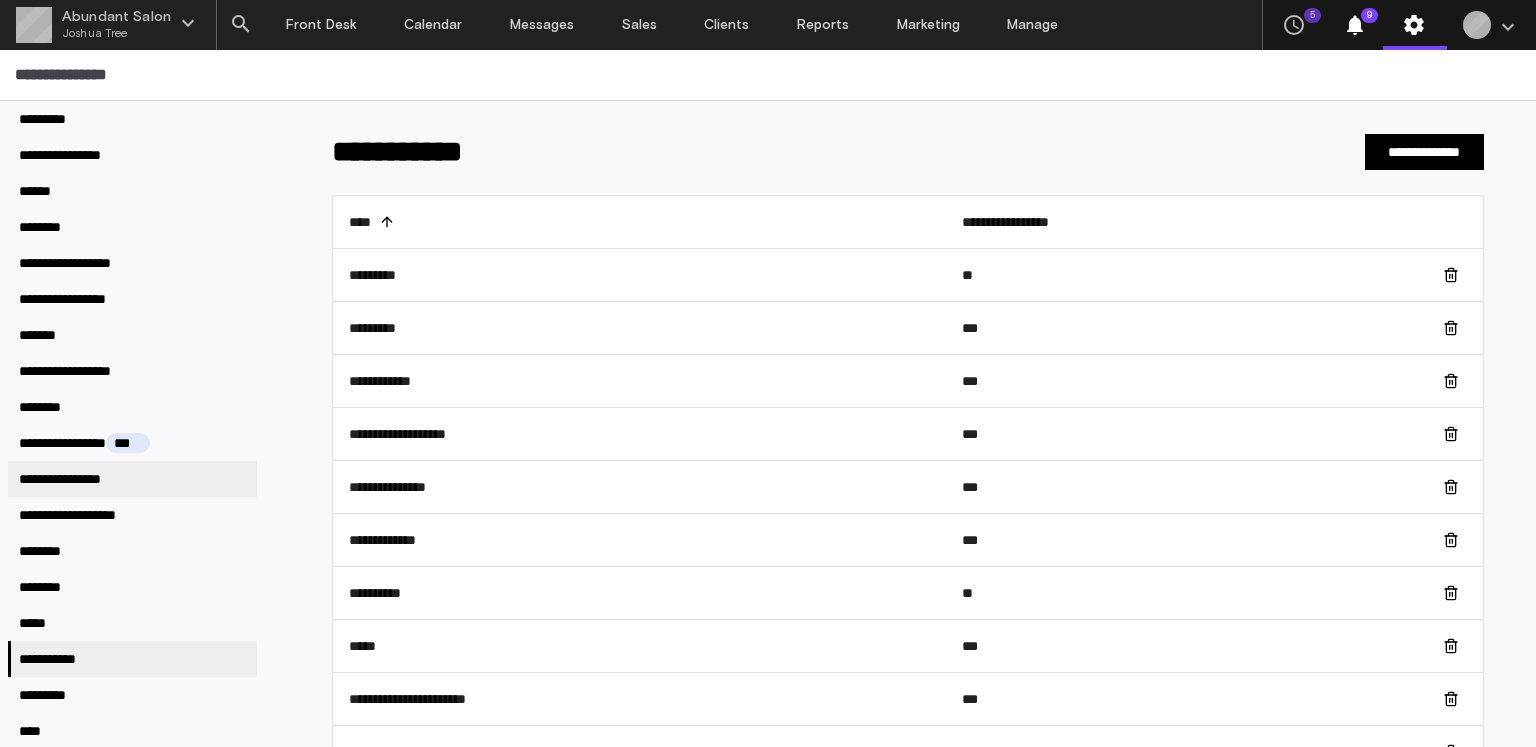 scroll, scrollTop: 338, scrollLeft: 0, axis: vertical 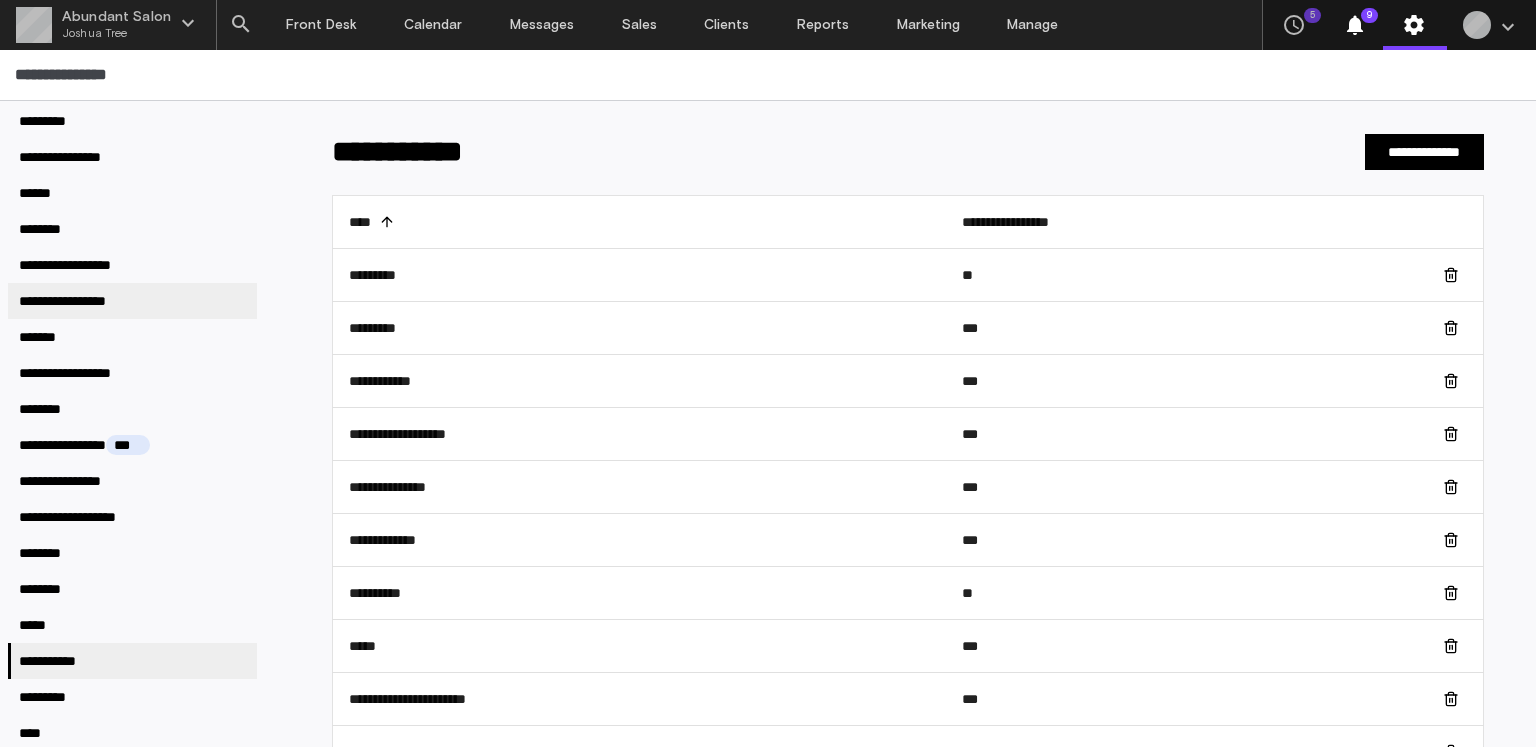 click on "**********" at bounding box center [79, 301] 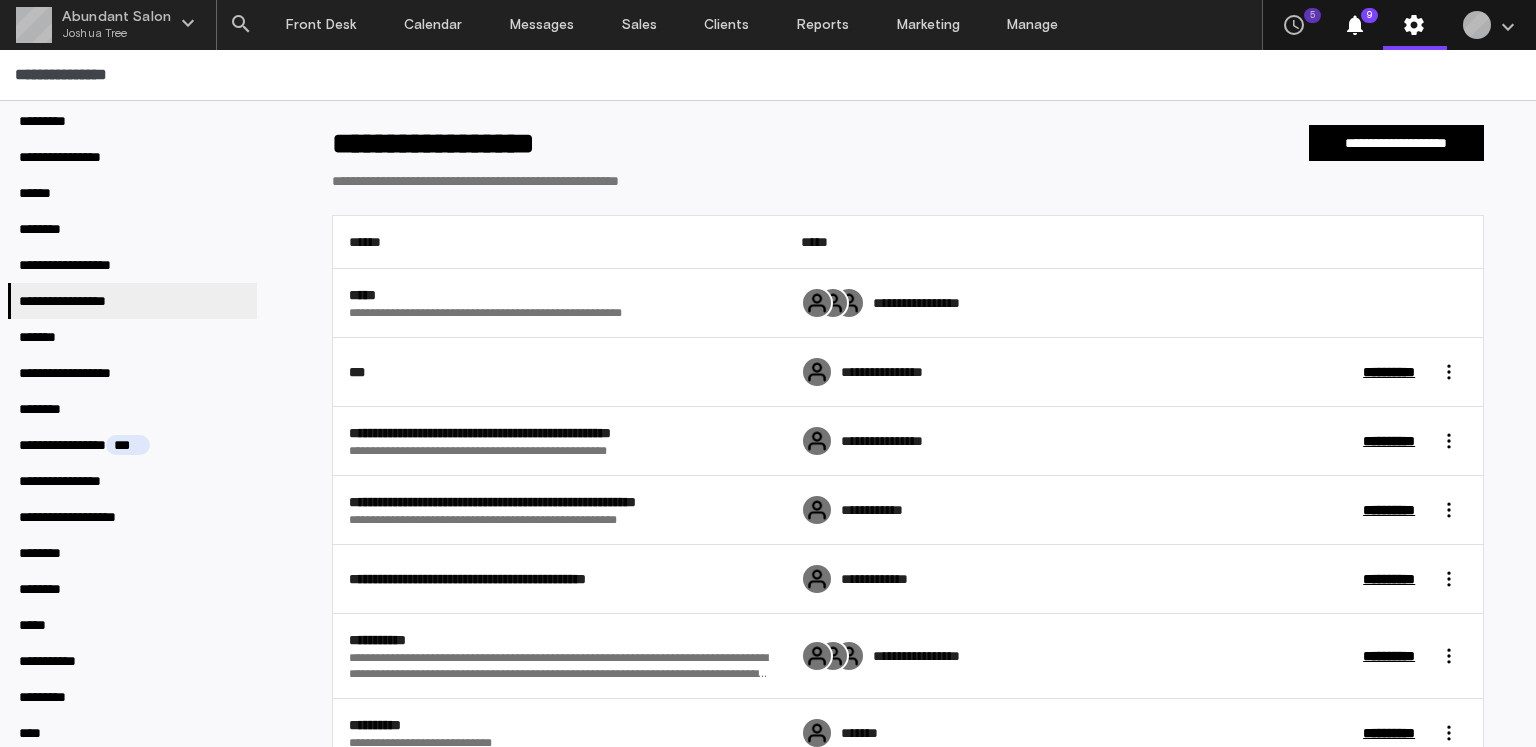scroll, scrollTop: 0, scrollLeft: 0, axis: both 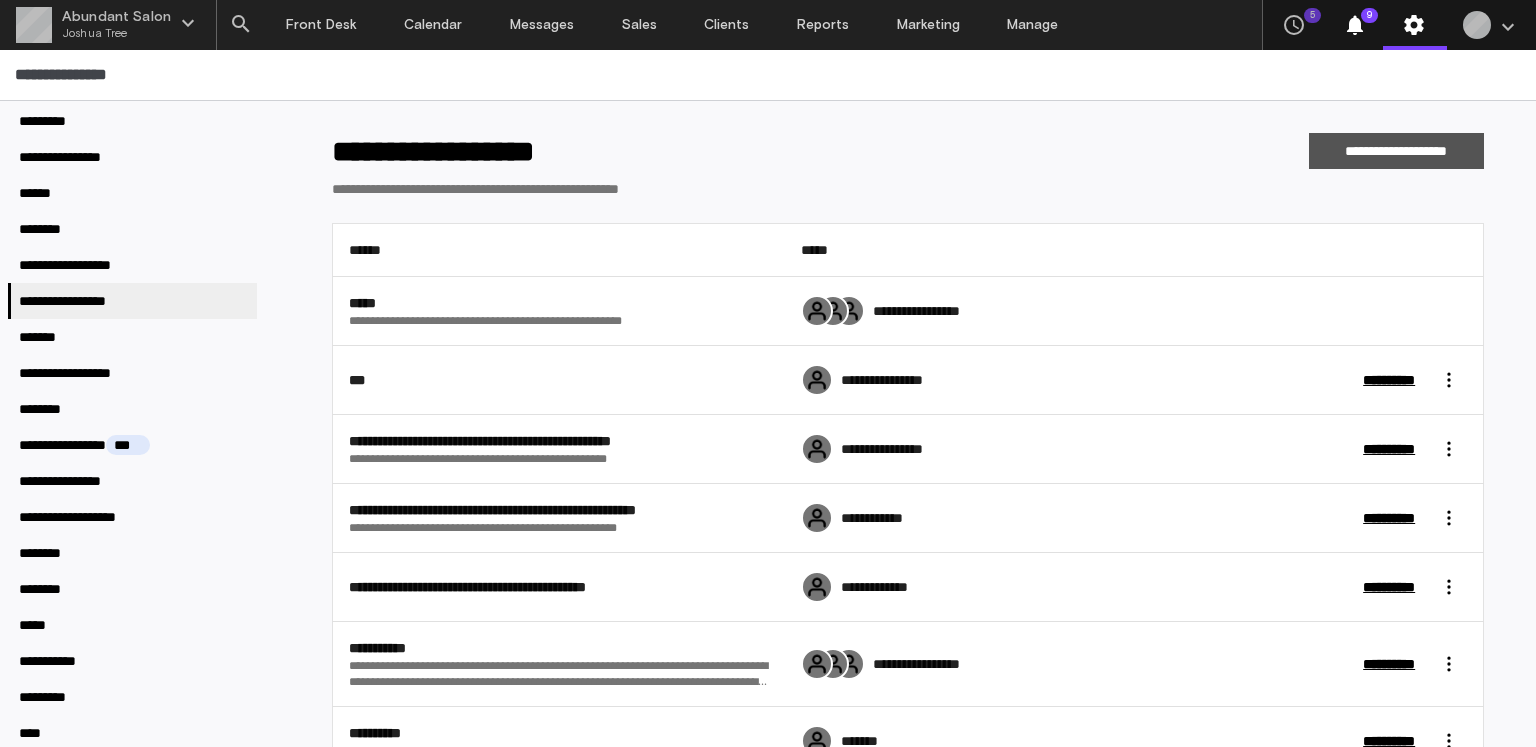 click on "**********" at bounding box center [1396, 151] 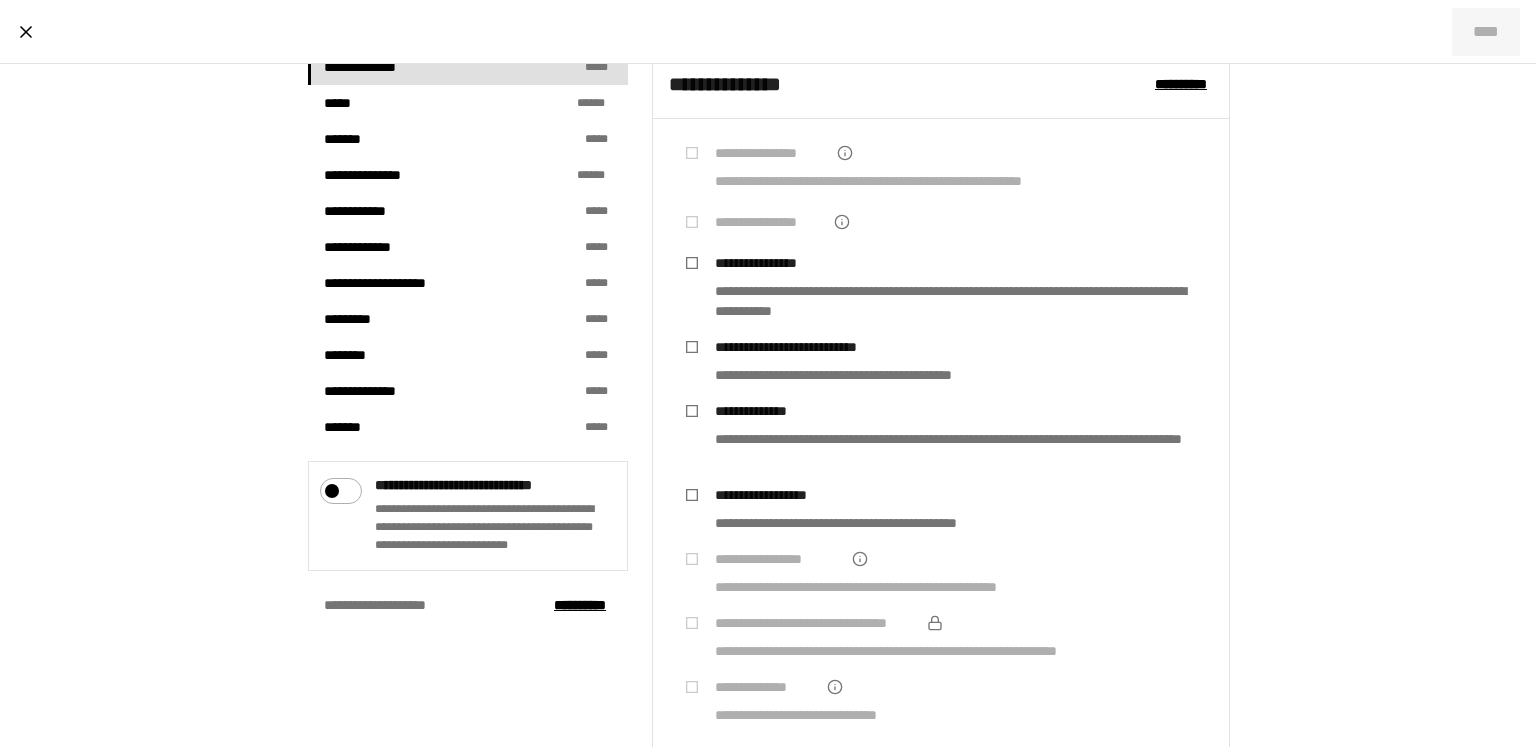 scroll, scrollTop: 522, scrollLeft: 0, axis: vertical 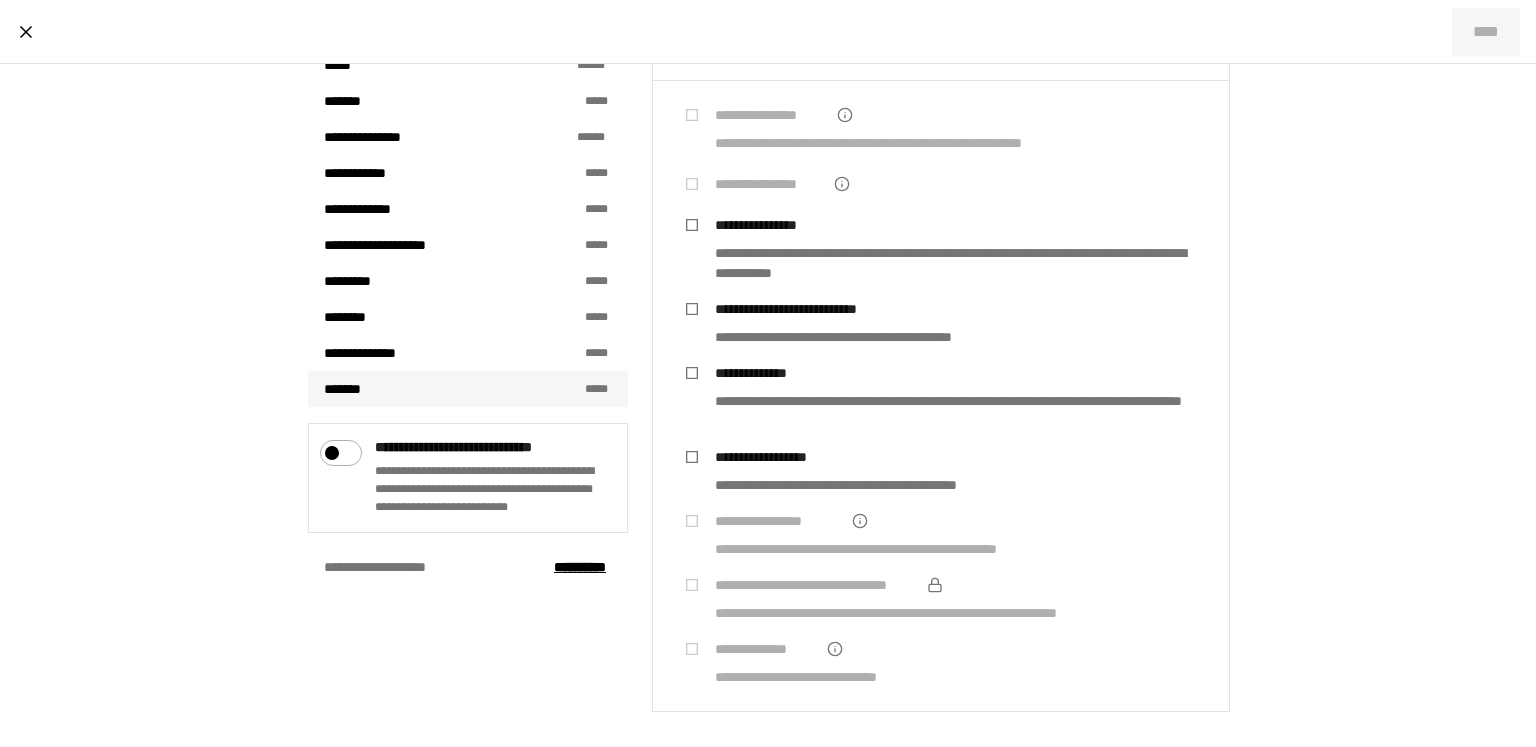 click on "******* * * *" at bounding box center (468, 389) 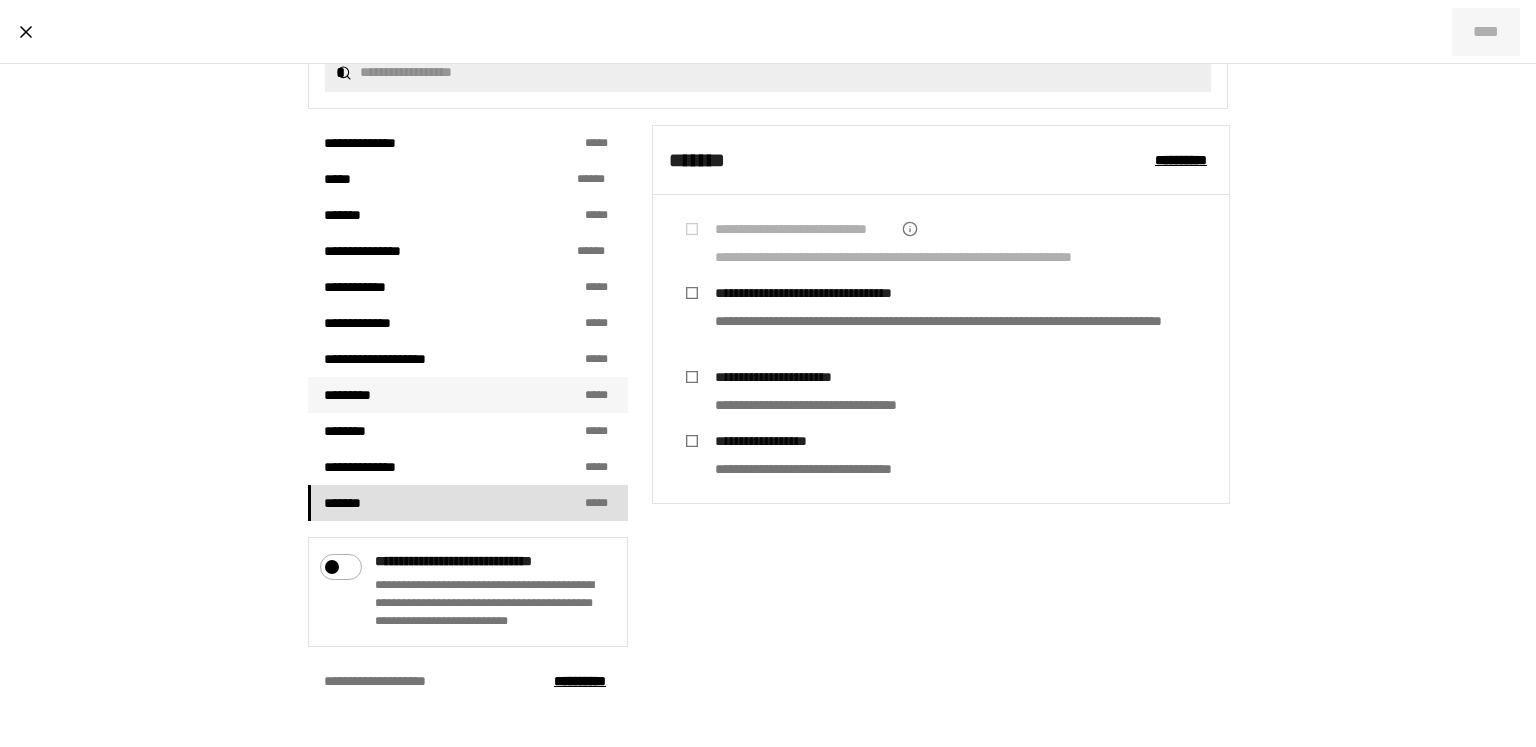 scroll, scrollTop: 406, scrollLeft: 0, axis: vertical 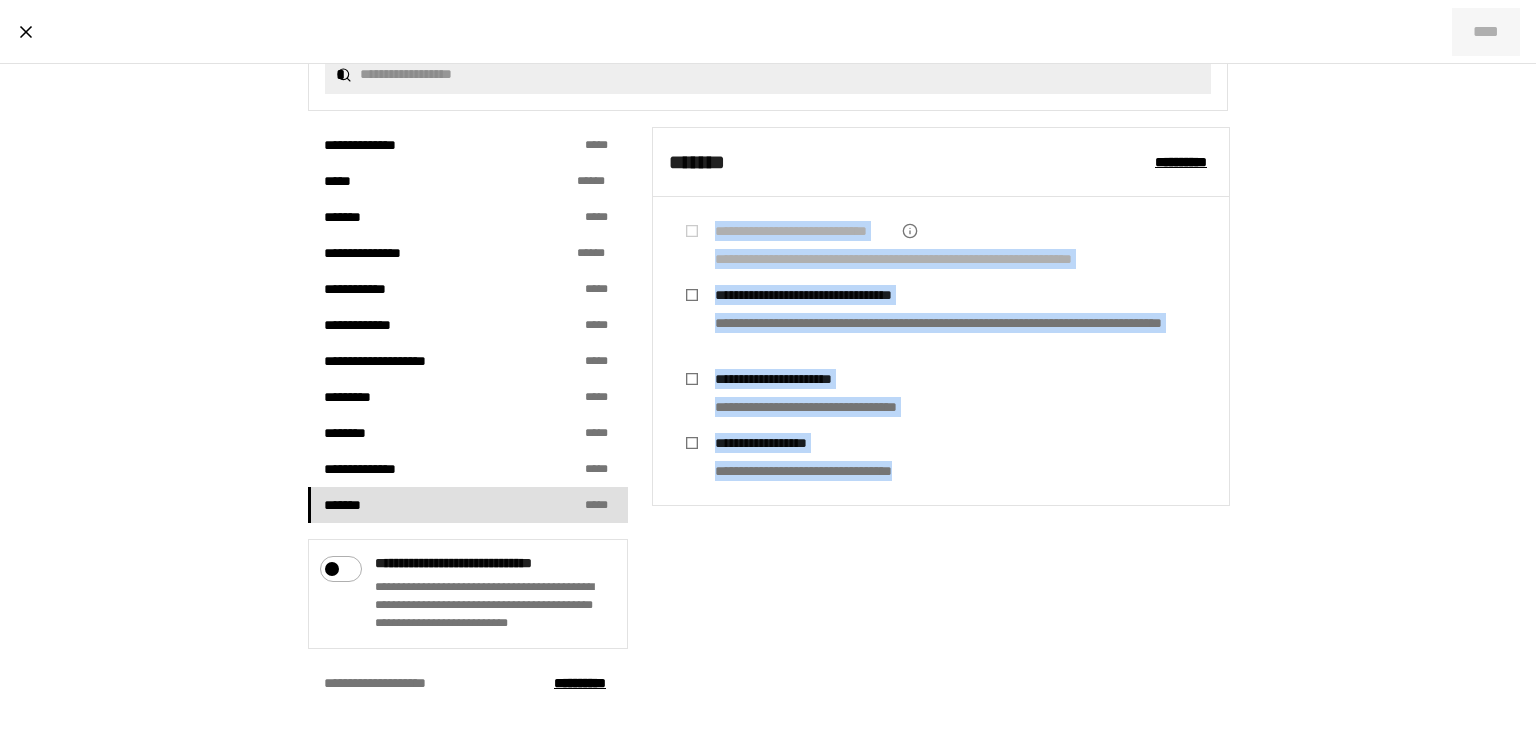 drag, startPoint x: 1013, startPoint y: 496, endPoint x: 718, endPoint y: 221, distance: 403.2989 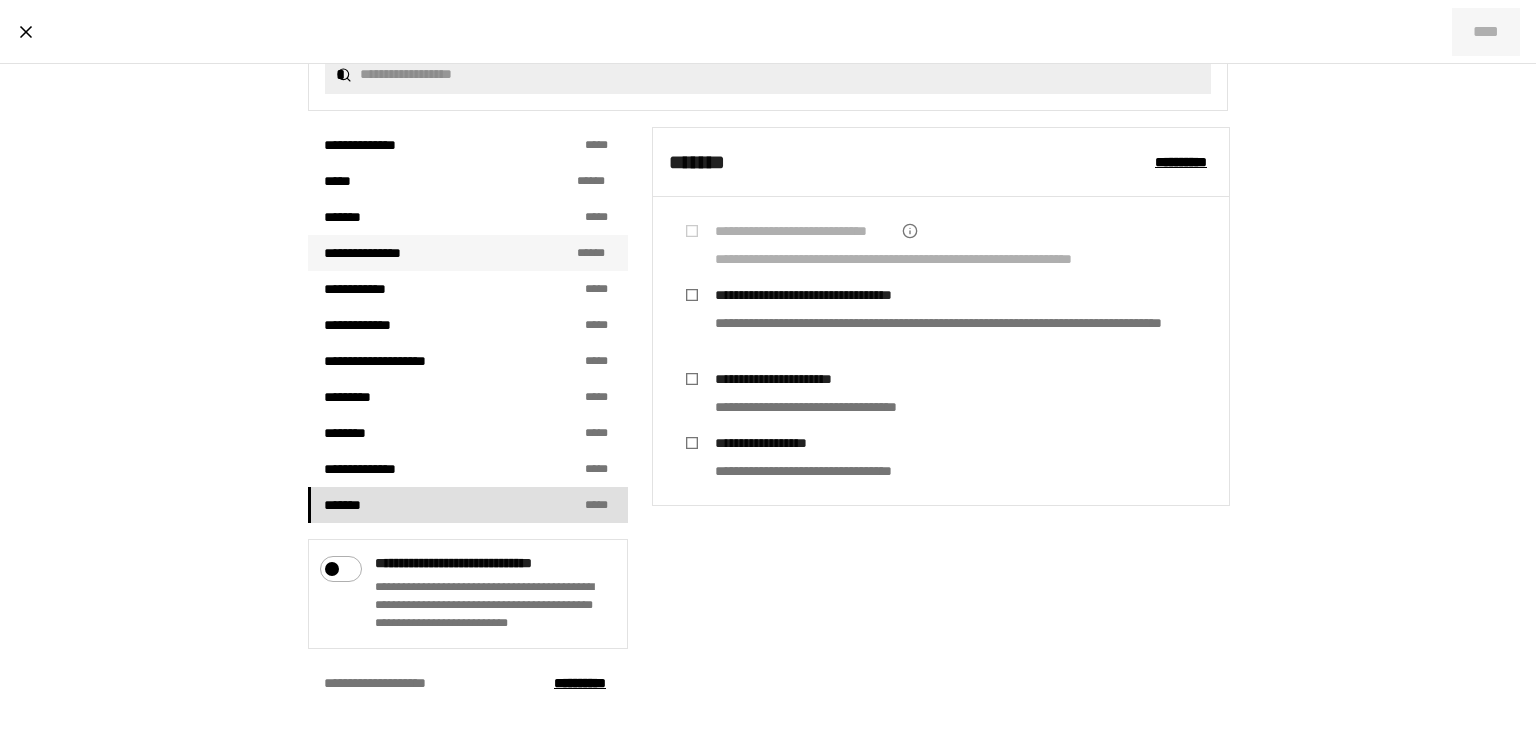click on "**********" at bounding box center (369, 253) 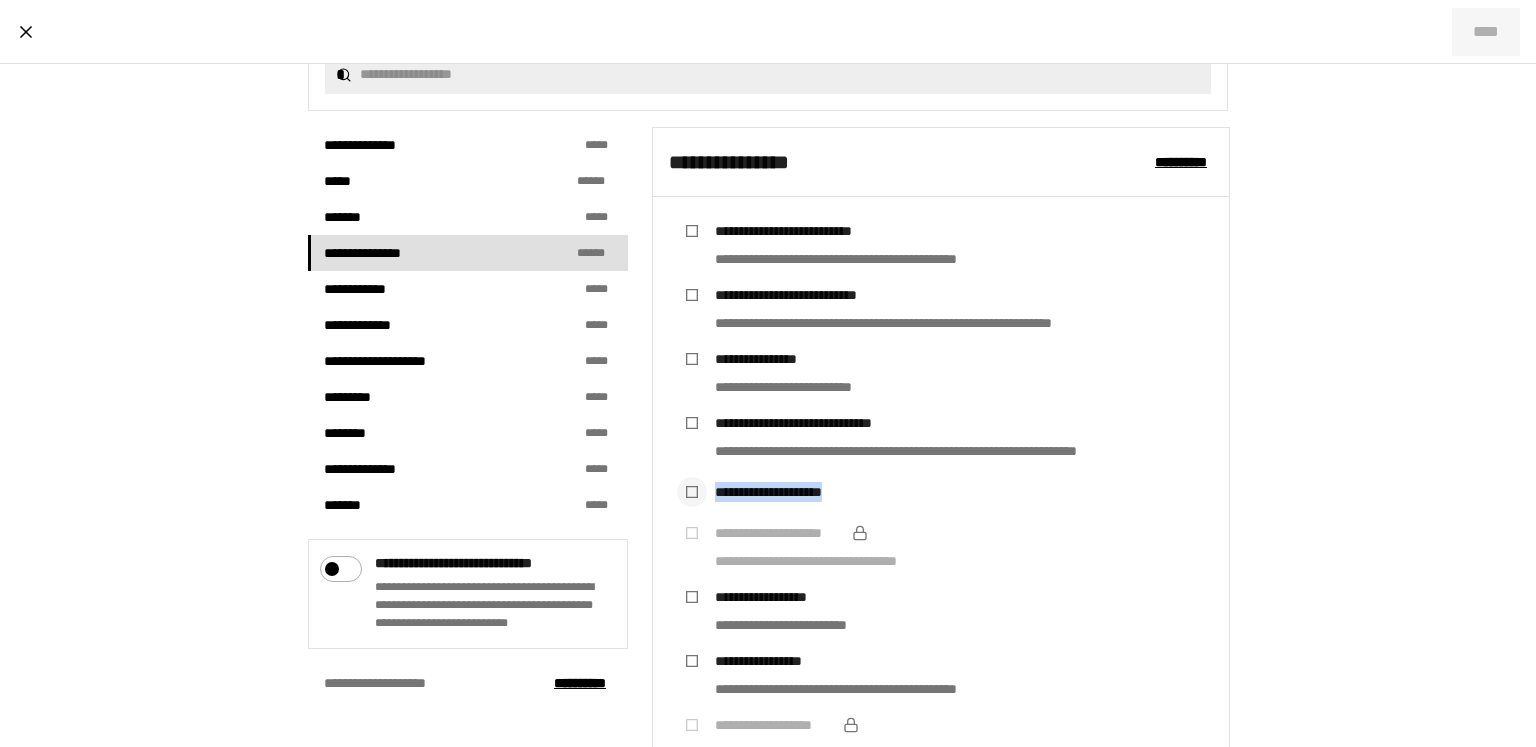 drag, startPoint x: 937, startPoint y: 488, endPoint x: 693, endPoint y: 486, distance: 244.0082 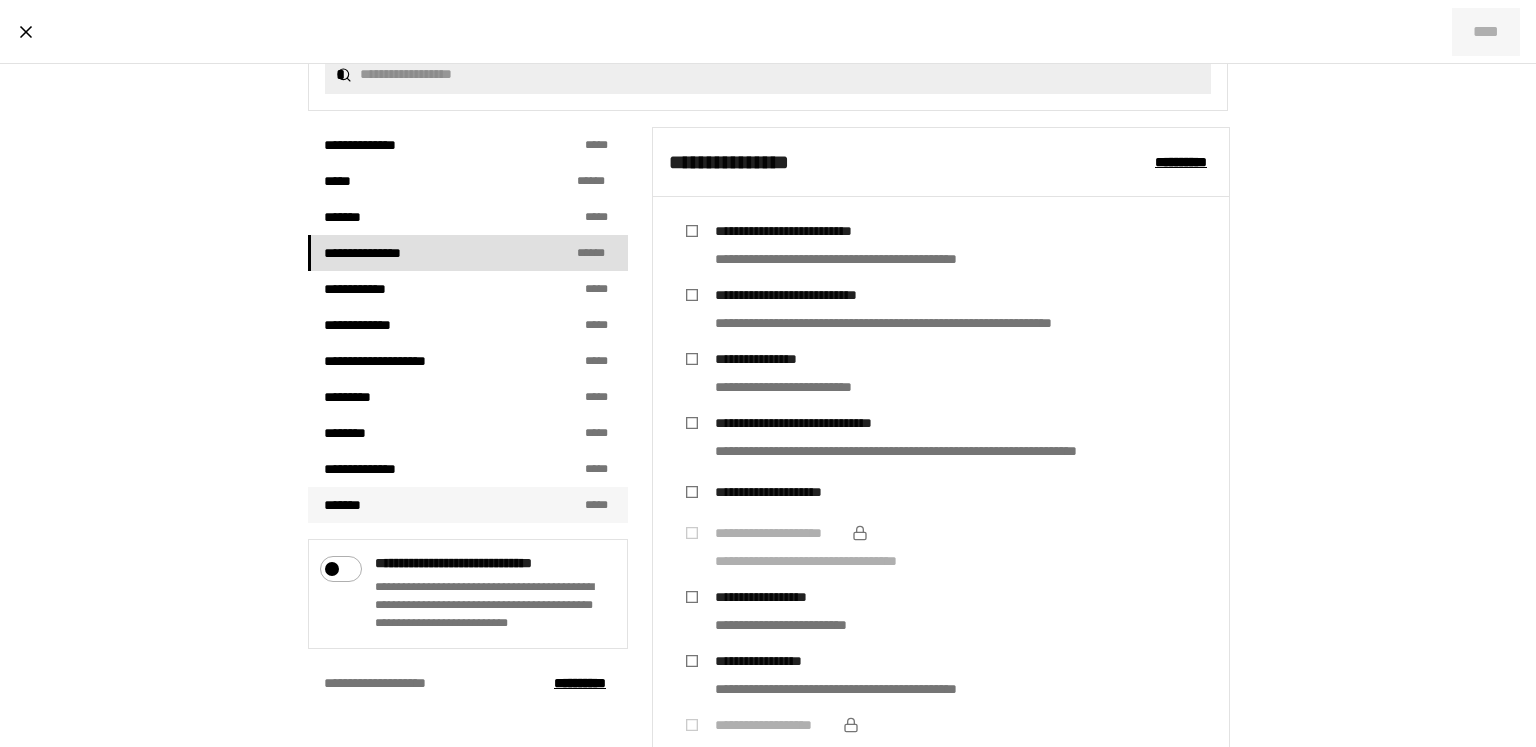 click on "******* * * *" at bounding box center (468, 505) 